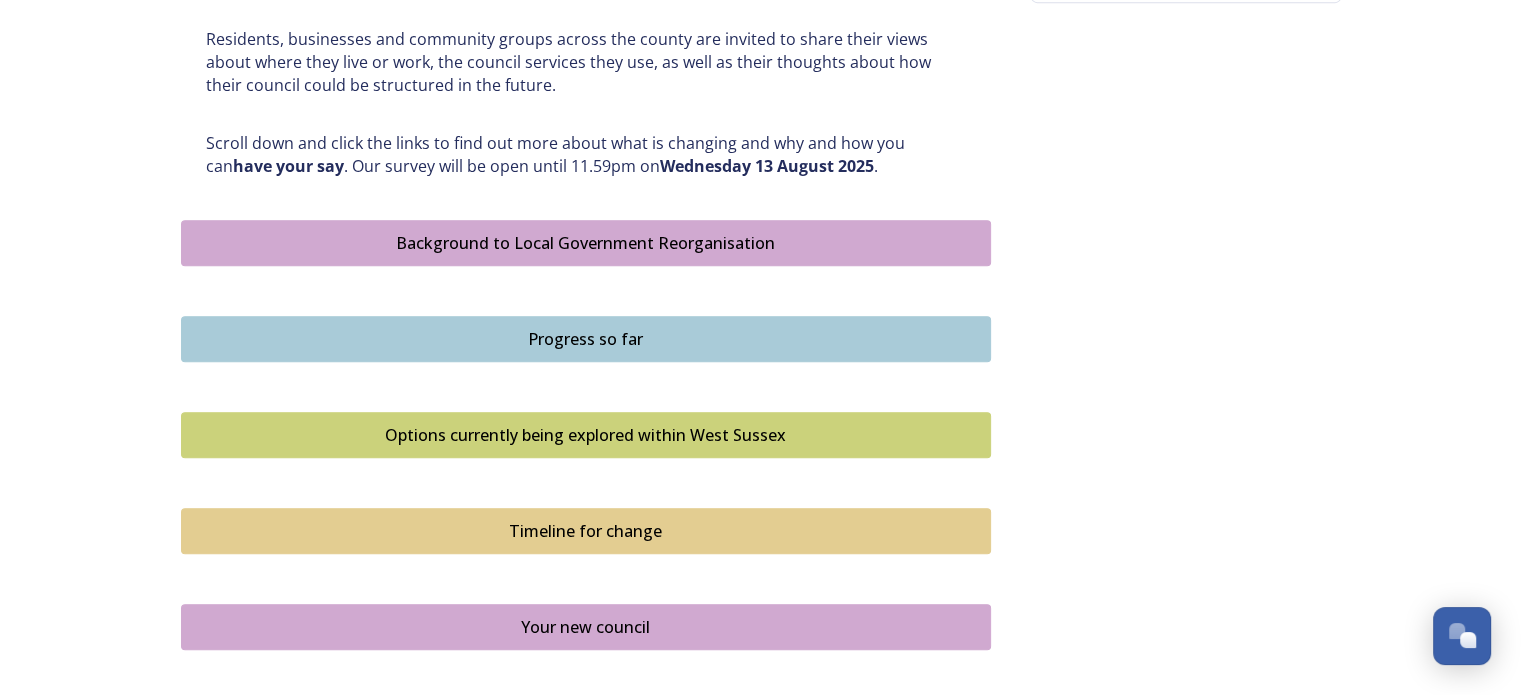scroll, scrollTop: 1000, scrollLeft: 0, axis: vertical 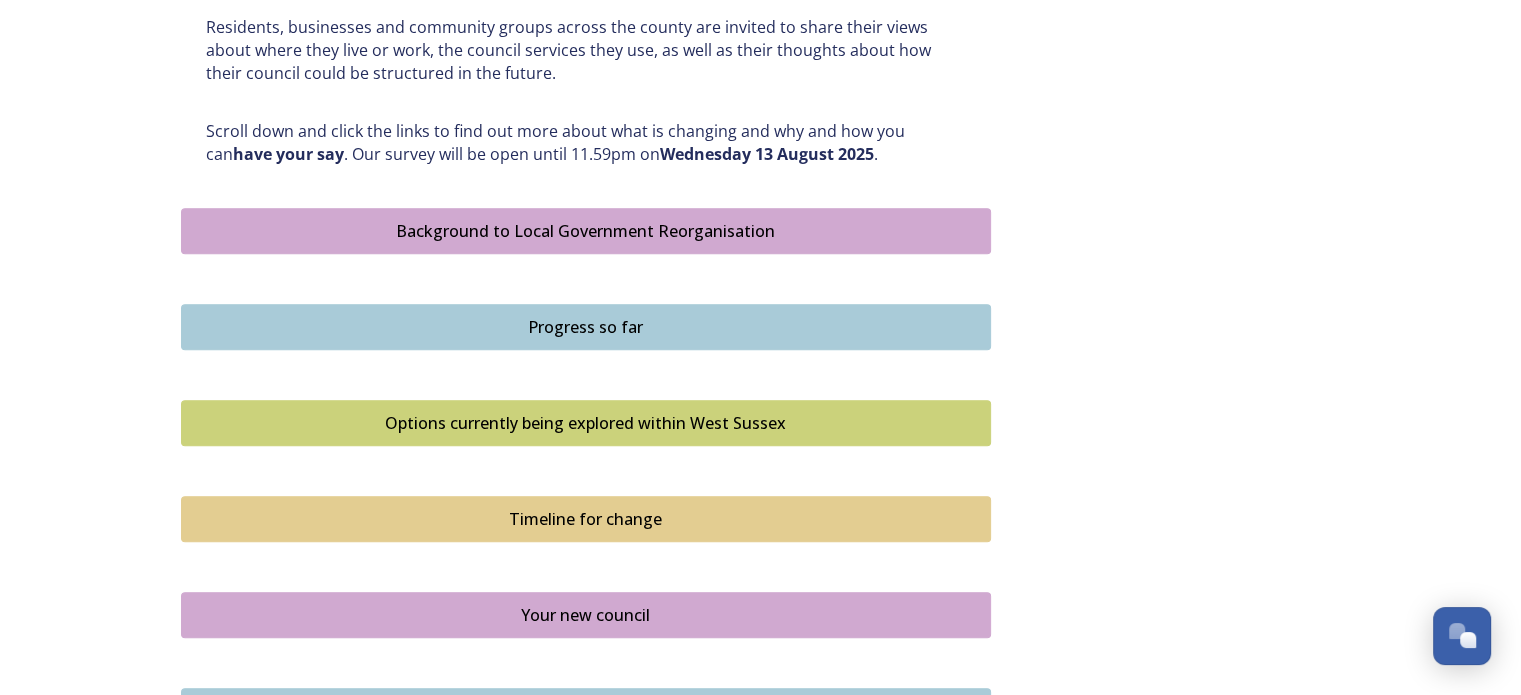 click on "Background to Local Government Reorganisation" at bounding box center (586, 231) 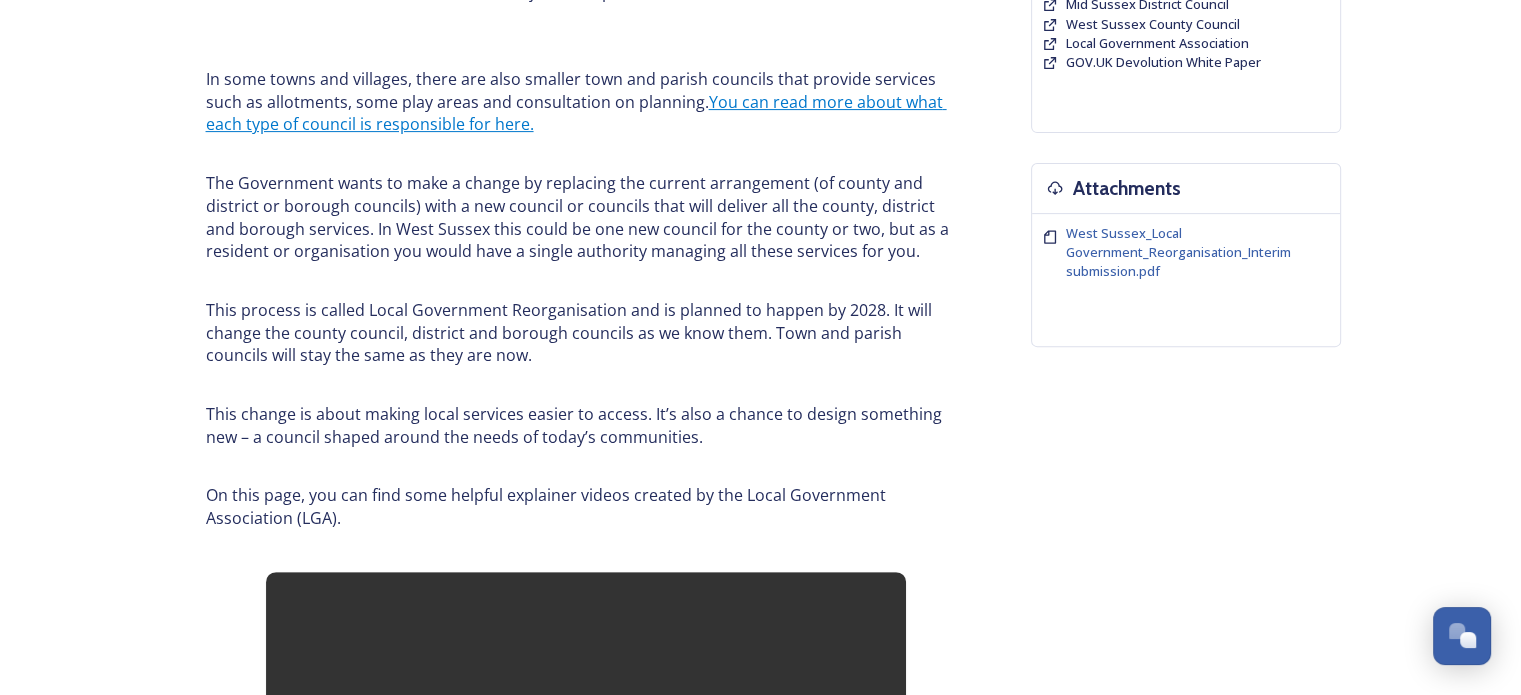 scroll, scrollTop: 500, scrollLeft: 0, axis: vertical 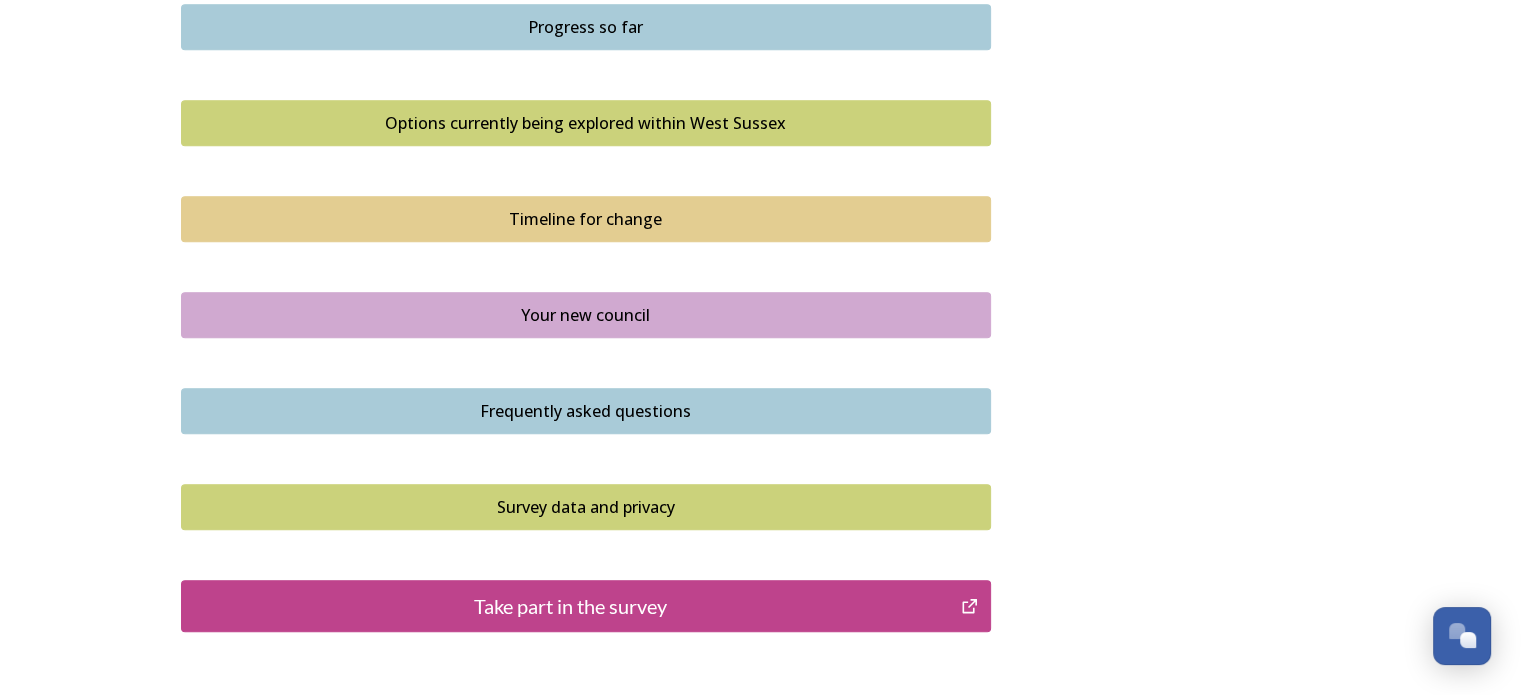 click on "Your new council" at bounding box center (586, 315) 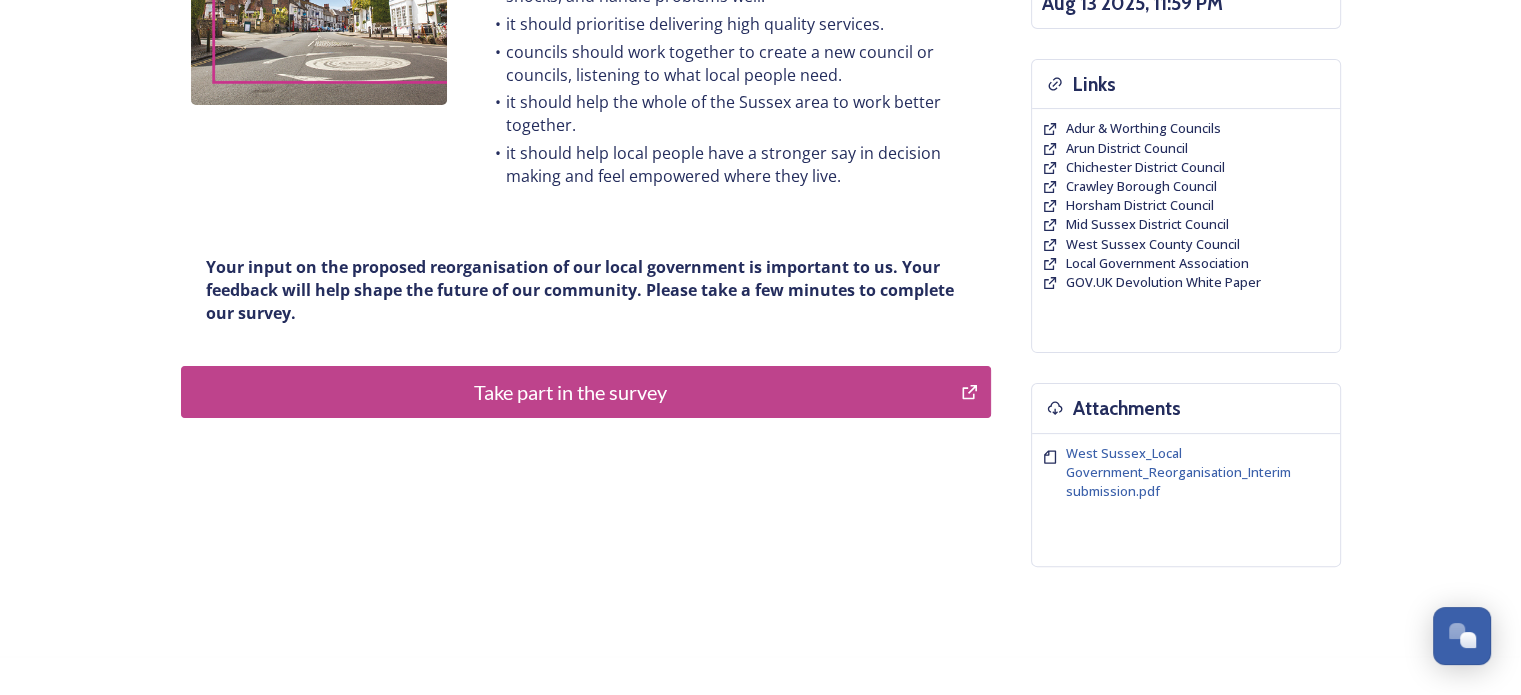 scroll, scrollTop: 484, scrollLeft: 0, axis: vertical 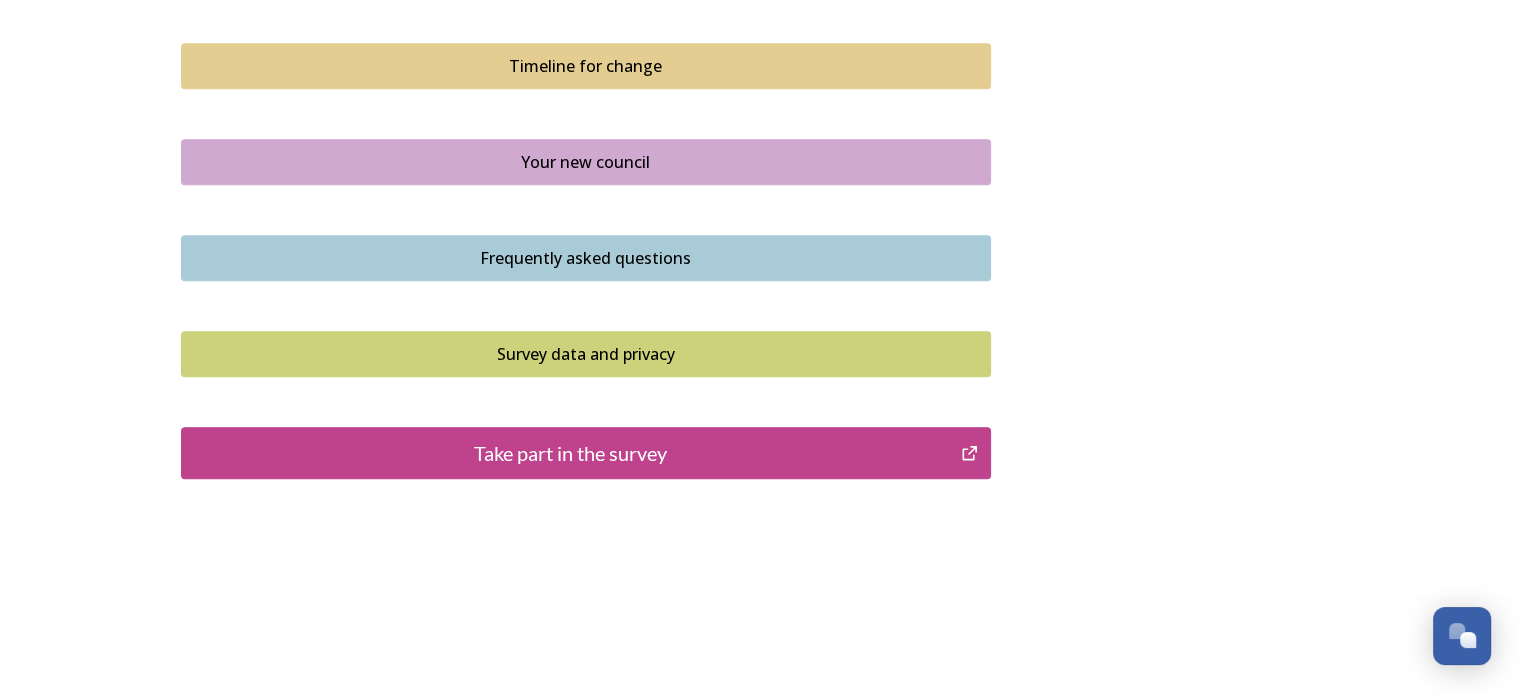 click on "Frequently asked questions" at bounding box center (586, 258) 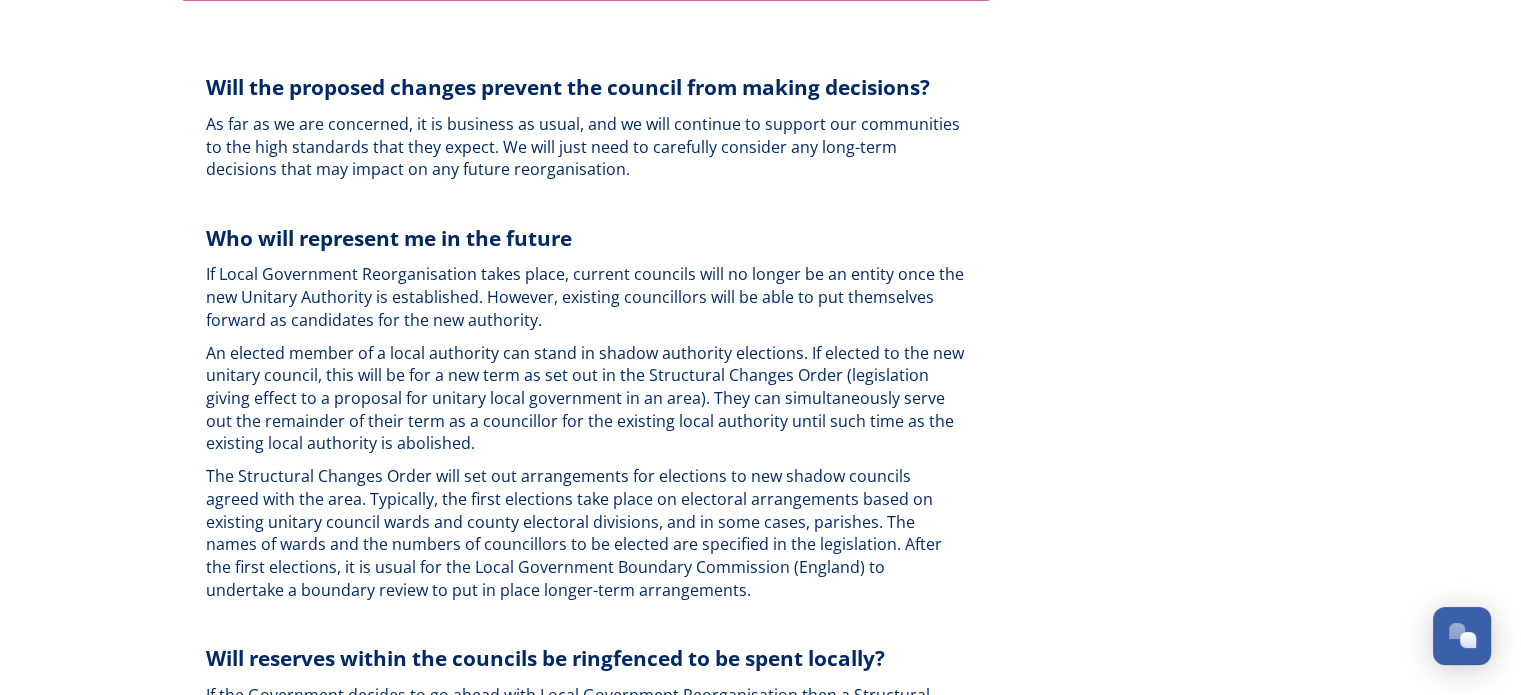 scroll, scrollTop: 5300, scrollLeft: 0, axis: vertical 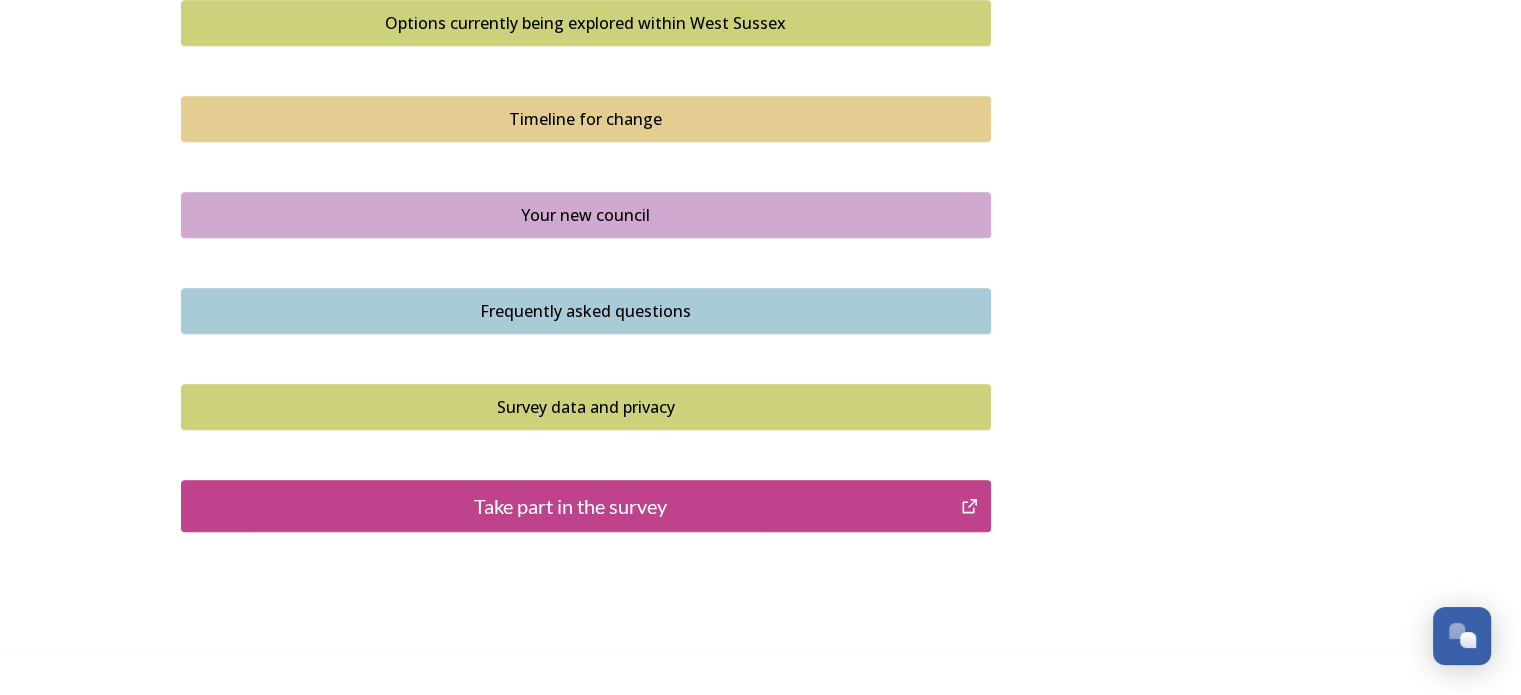 click on "Take part in the survey" at bounding box center (571, 506) 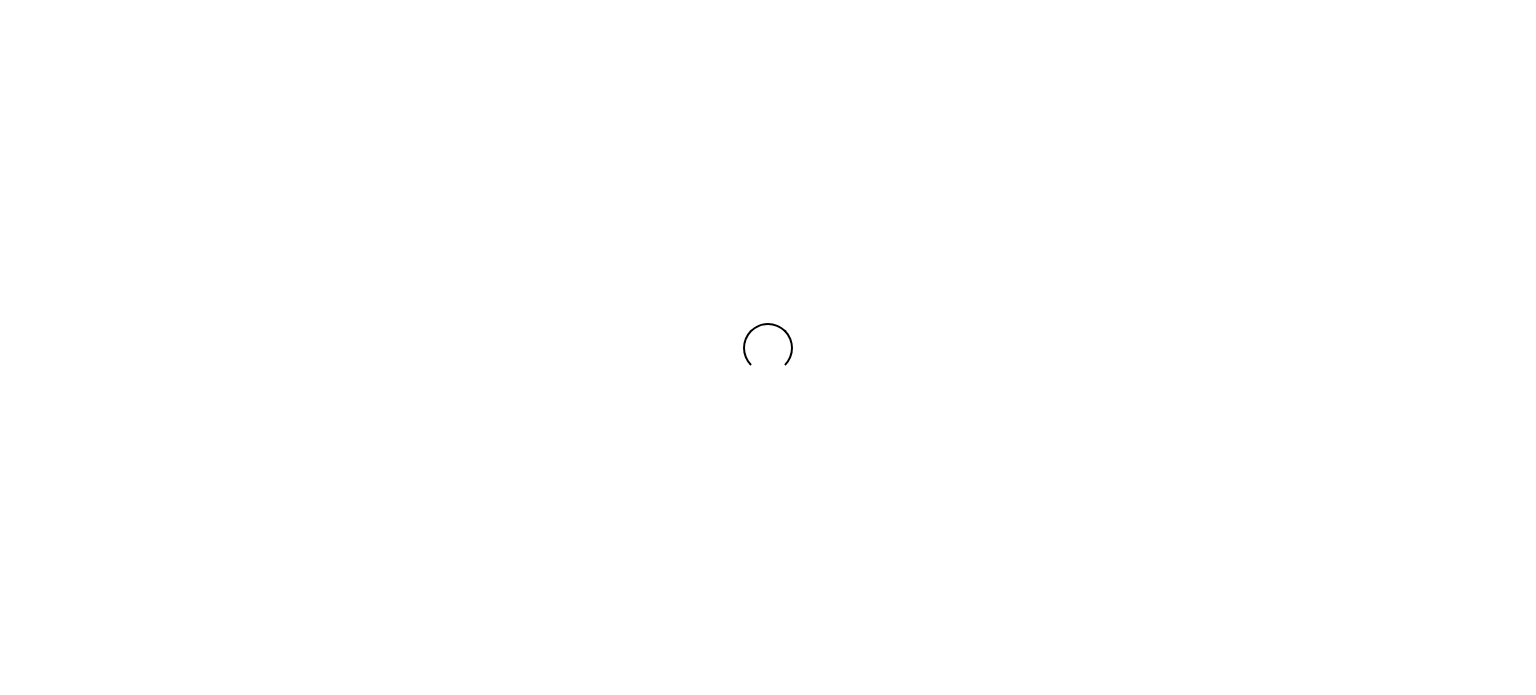 scroll, scrollTop: 0, scrollLeft: 0, axis: both 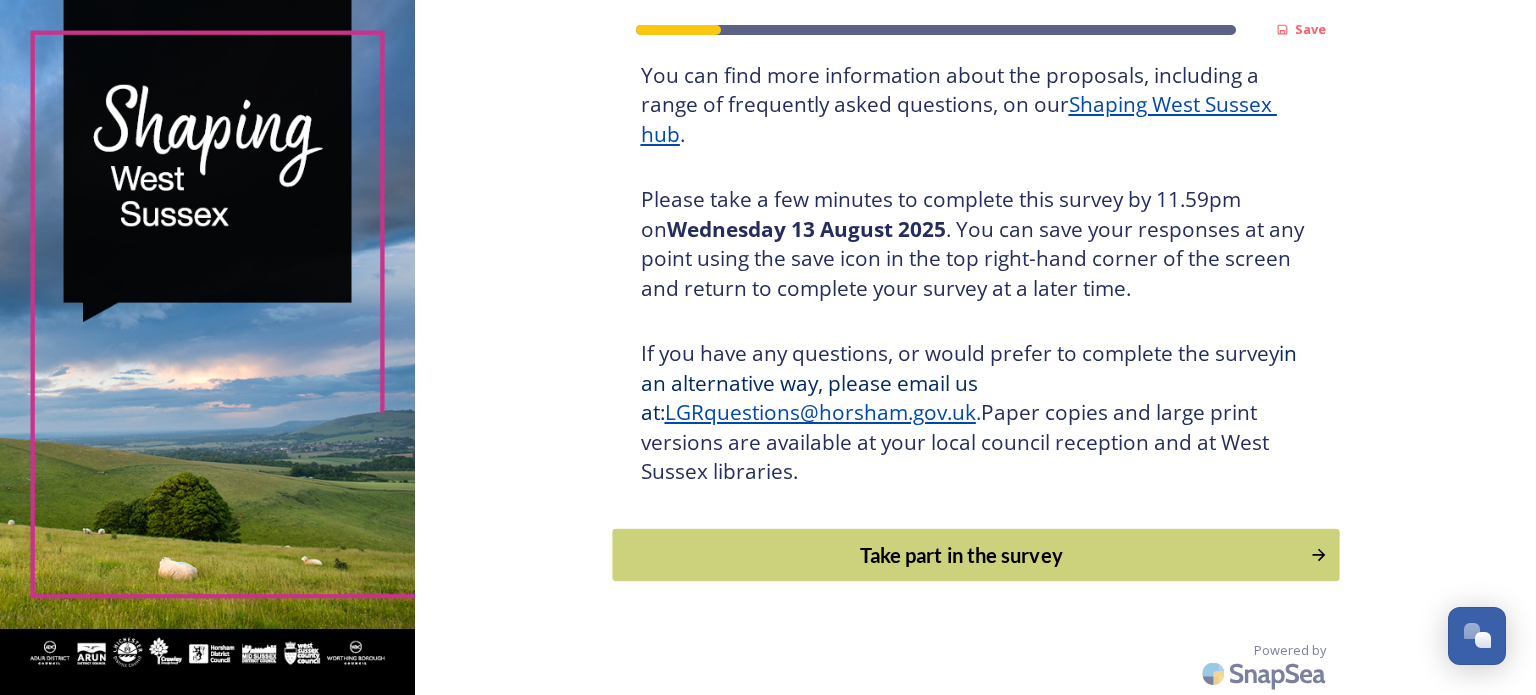 click on "Take part in the survey" at bounding box center (961, 555) 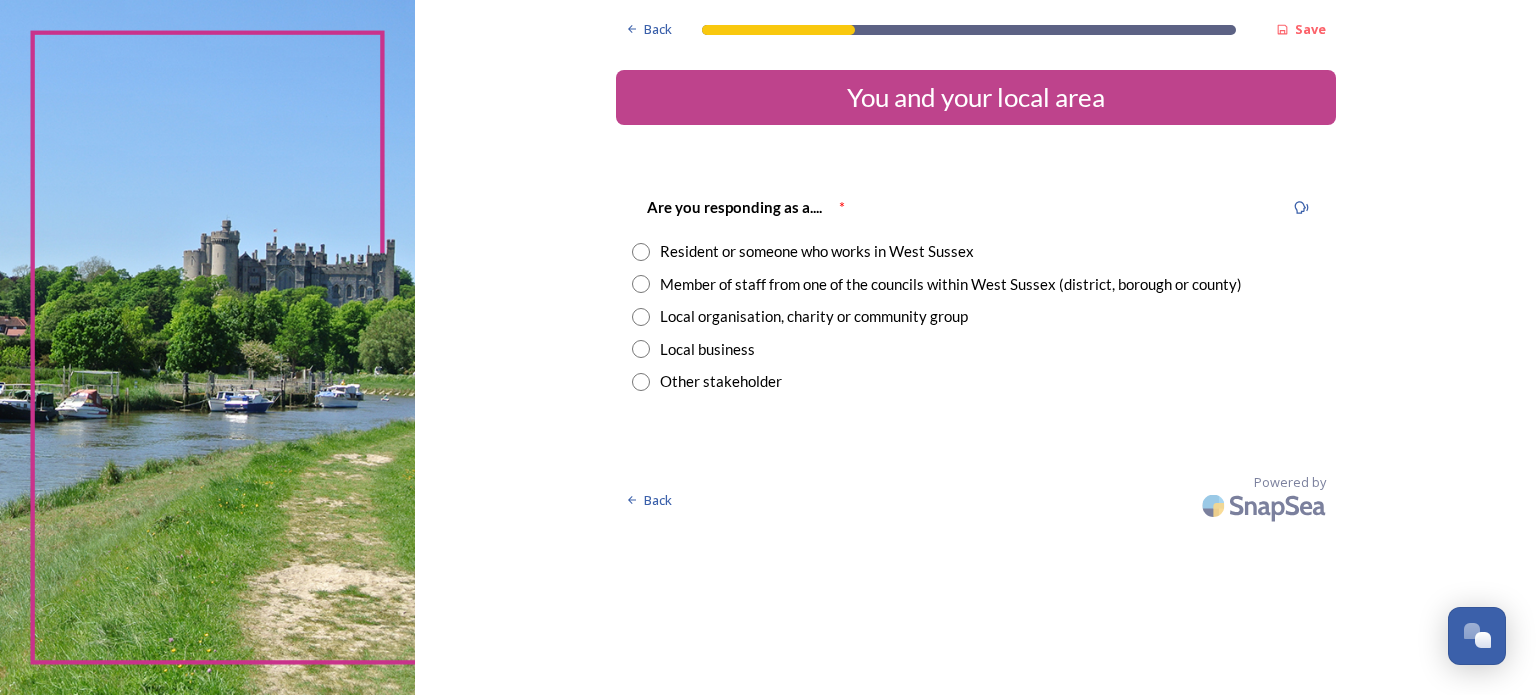 click at bounding box center [641, 252] 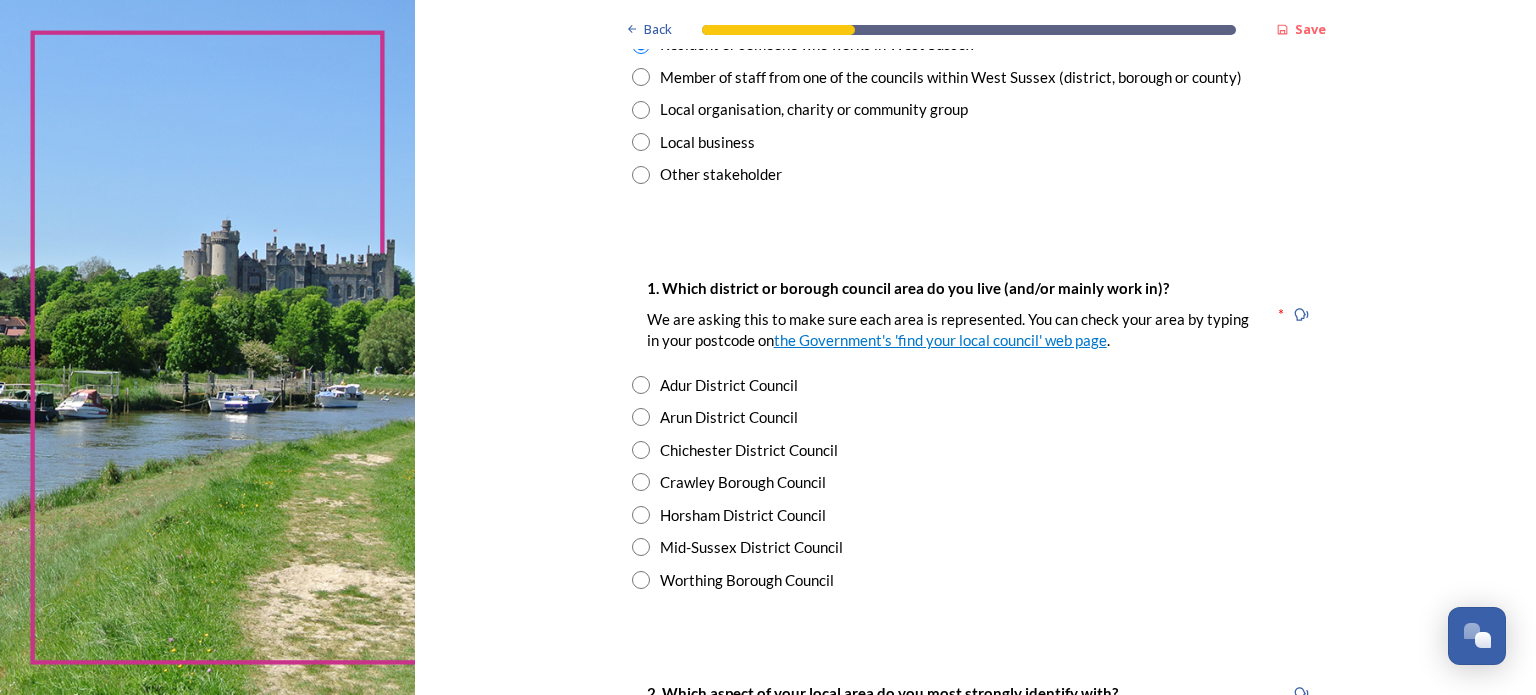 scroll, scrollTop: 300, scrollLeft: 0, axis: vertical 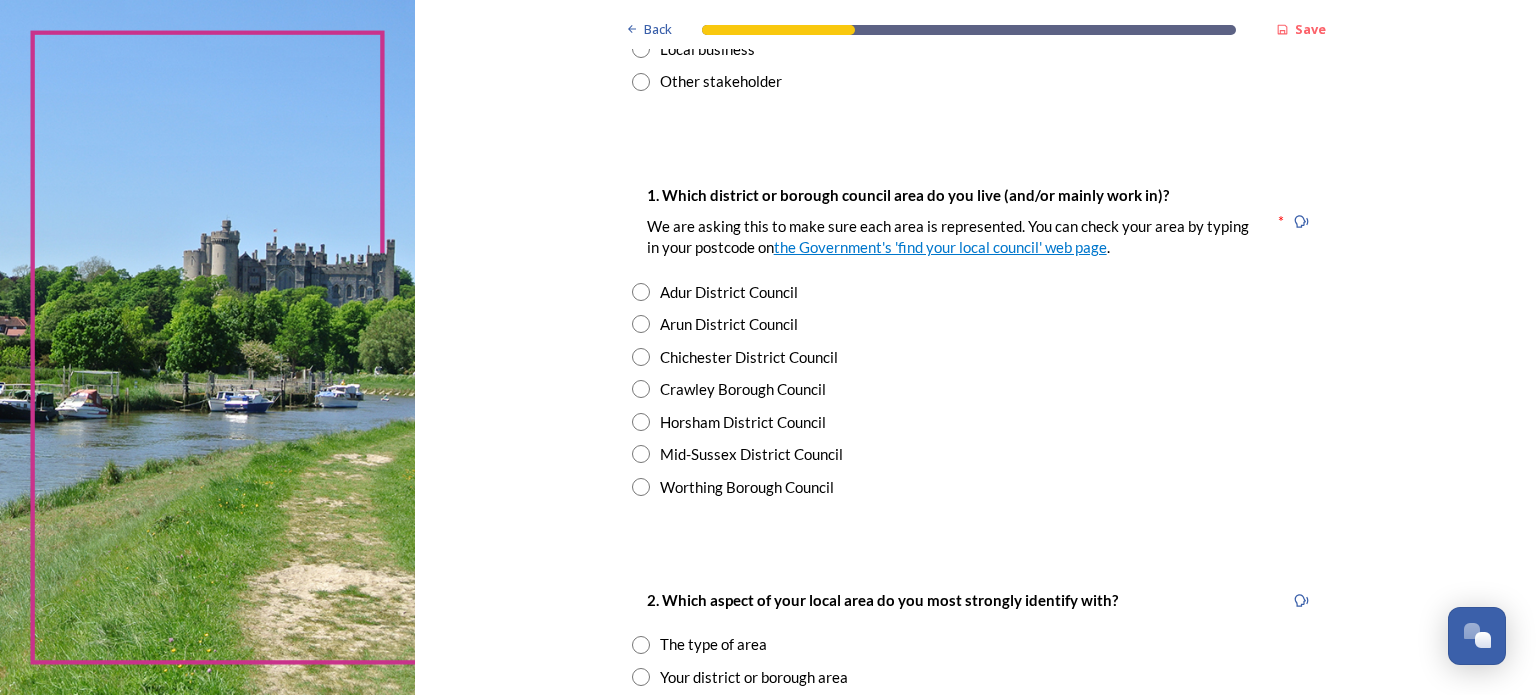 click at bounding box center (641, 357) 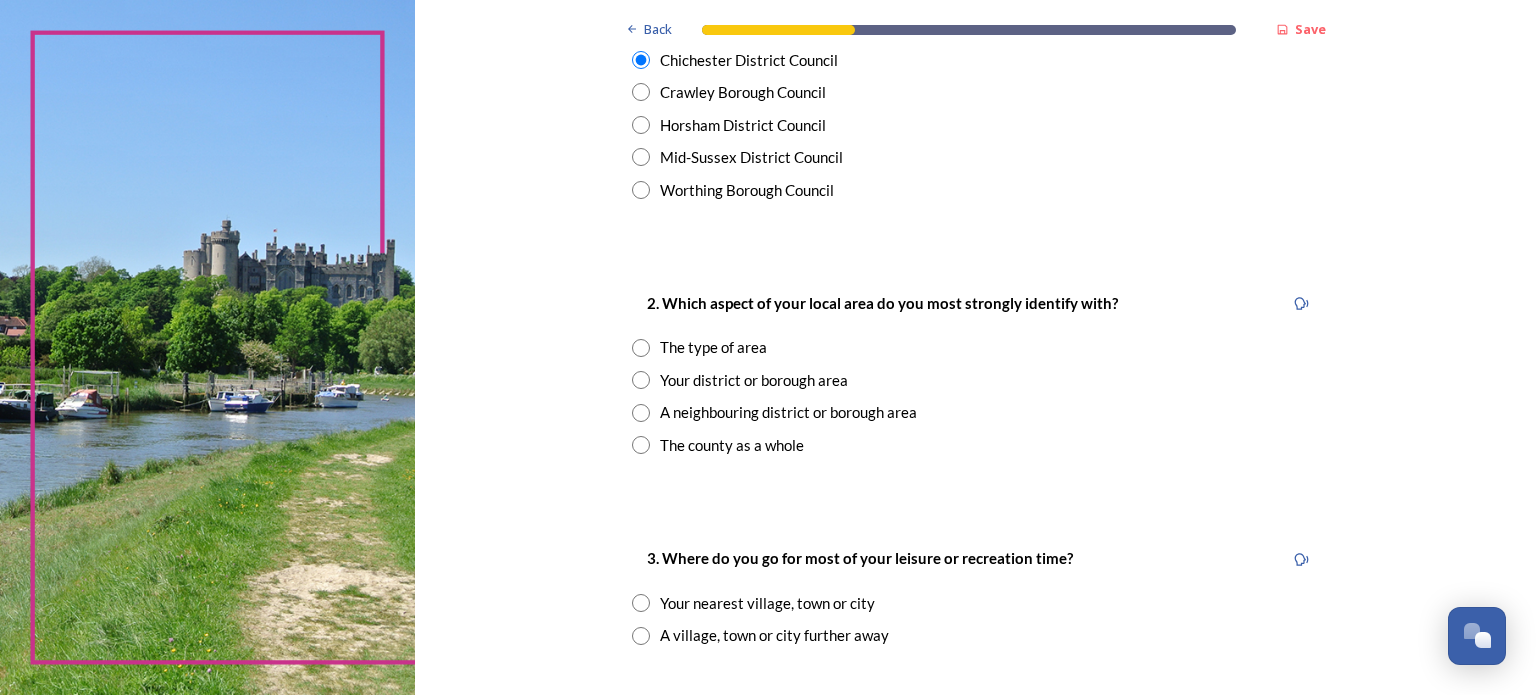 scroll, scrollTop: 600, scrollLeft: 0, axis: vertical 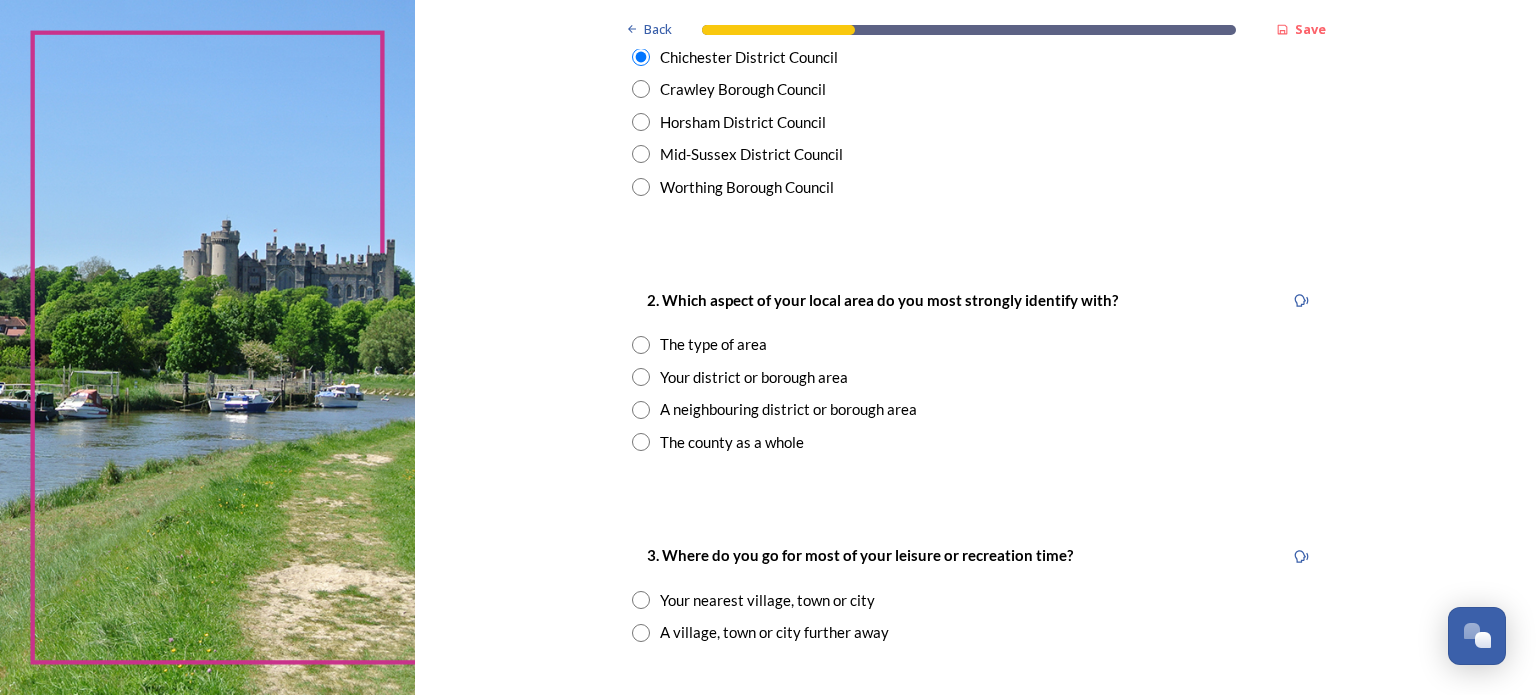 click at bounding box center [641, 377] 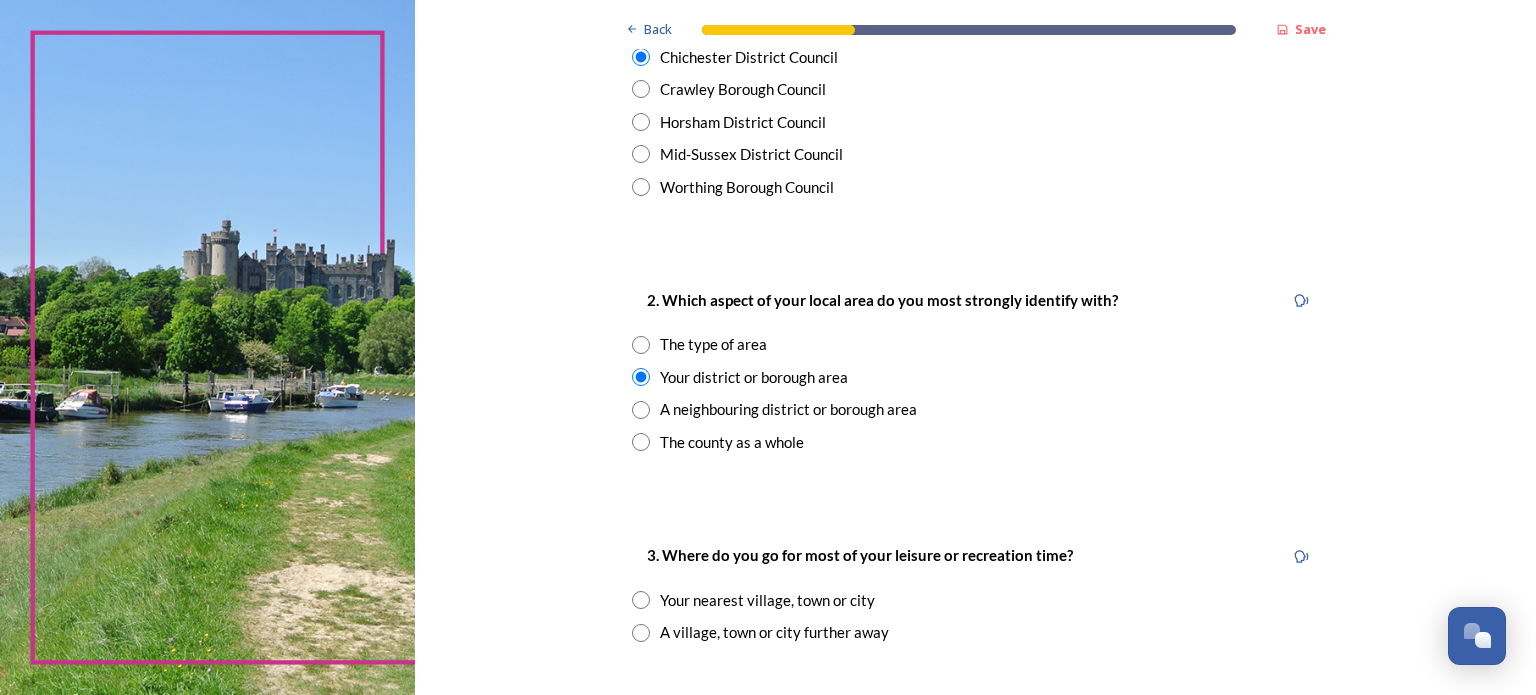 scroll, scrollTop: 800, scrollLeft: 0, axis: vertical 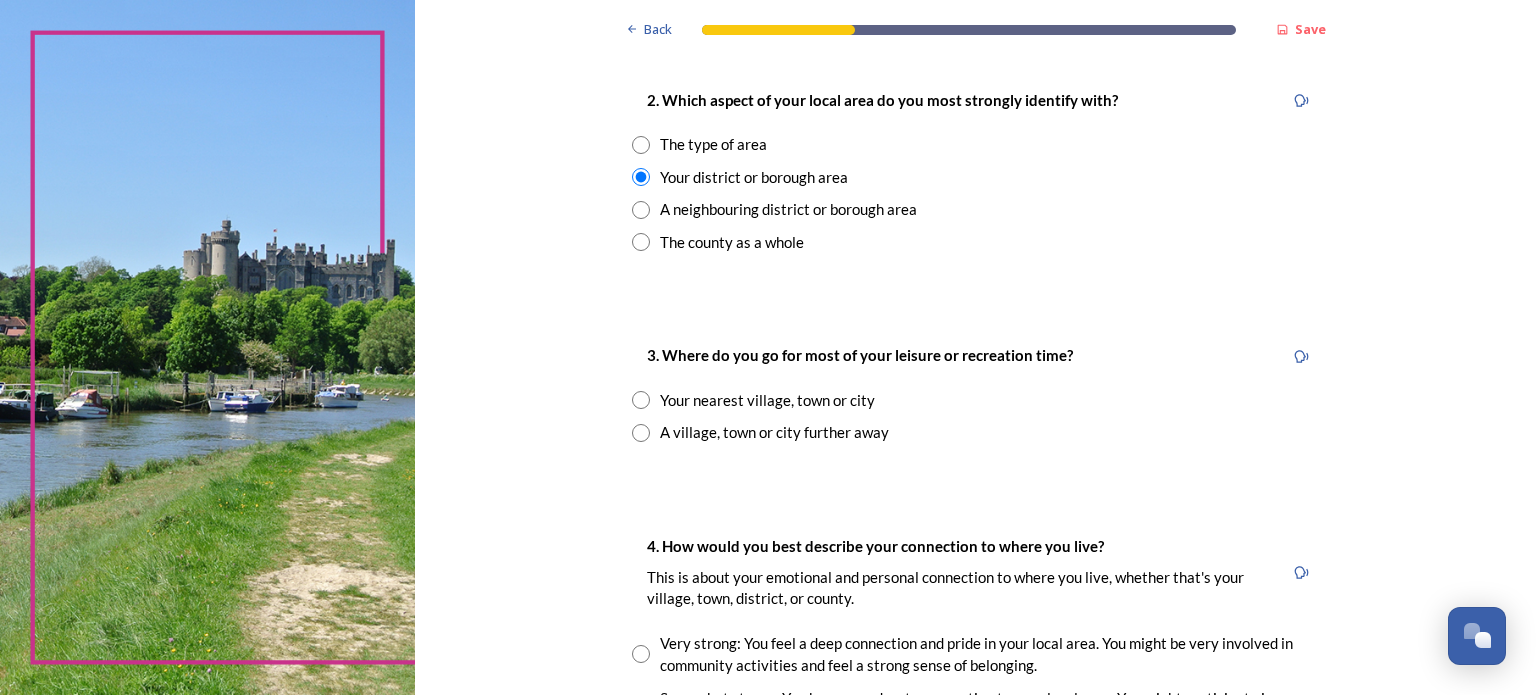 click at bounding box center [641, 400] 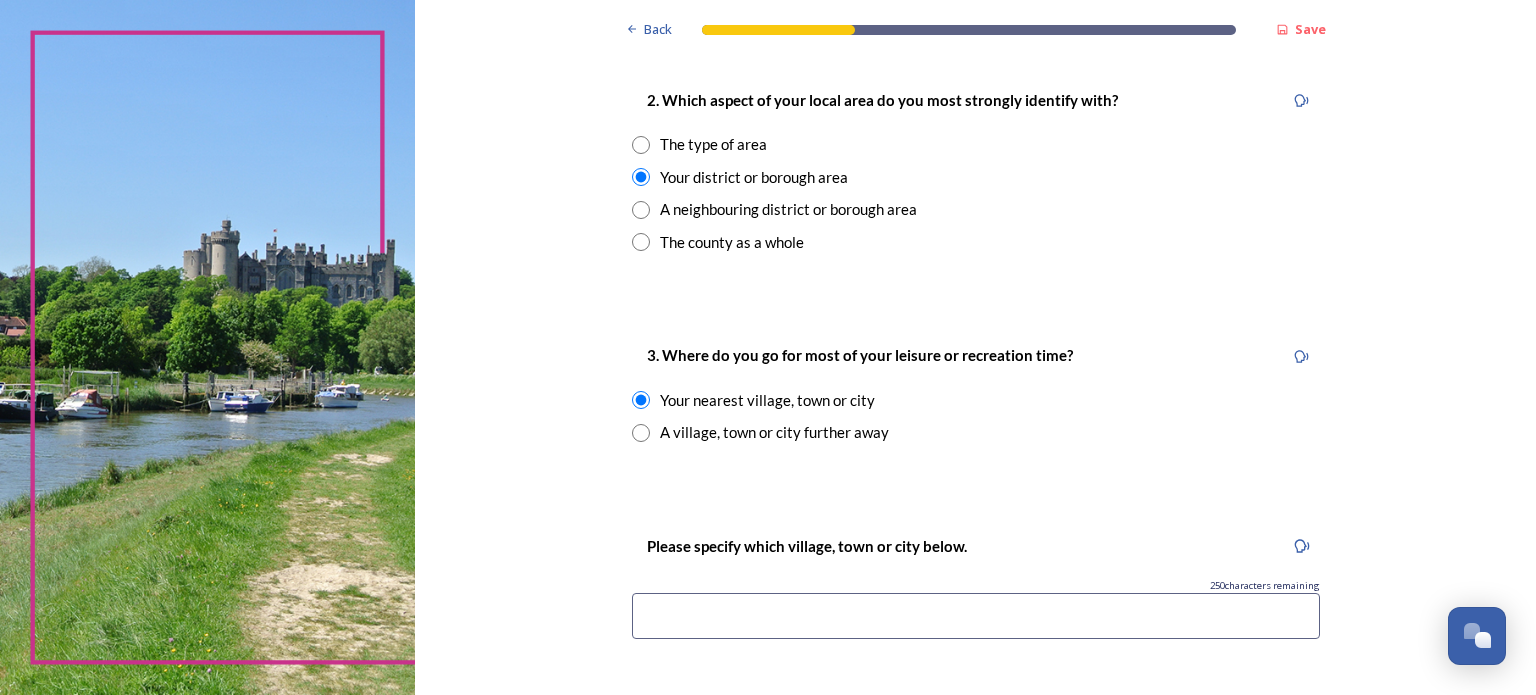 click at bounding box center (976, 616) 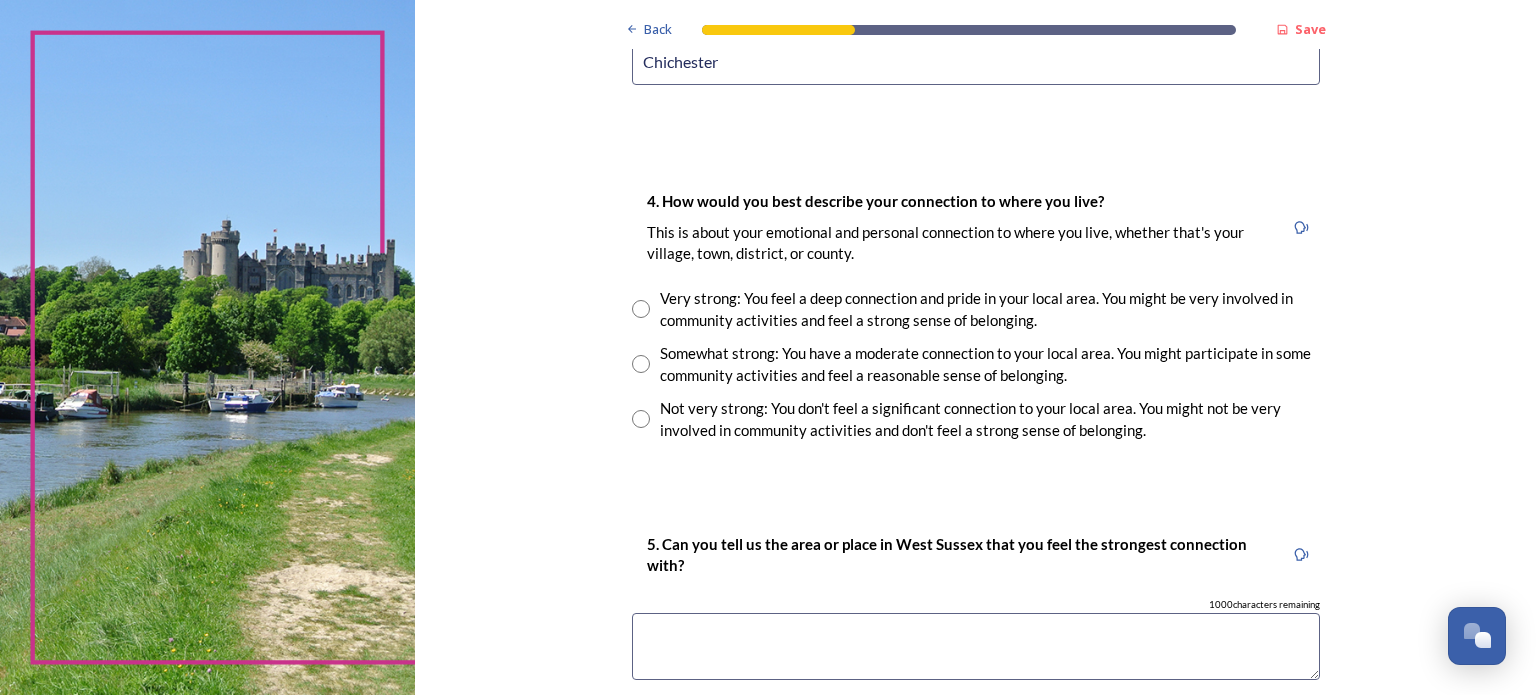 scroll, scrollTop: 1400, scrollLeft: 0, axis: vertical 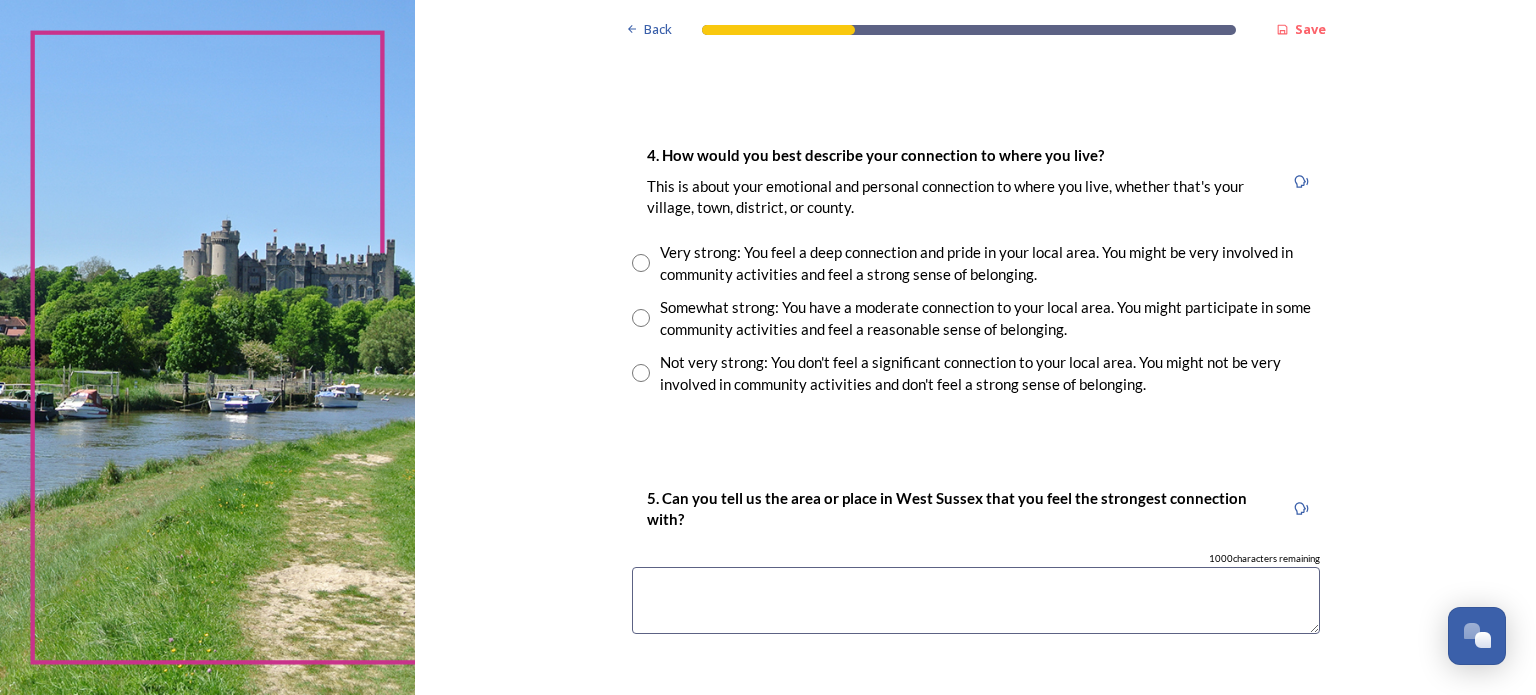 type on "Chichester" 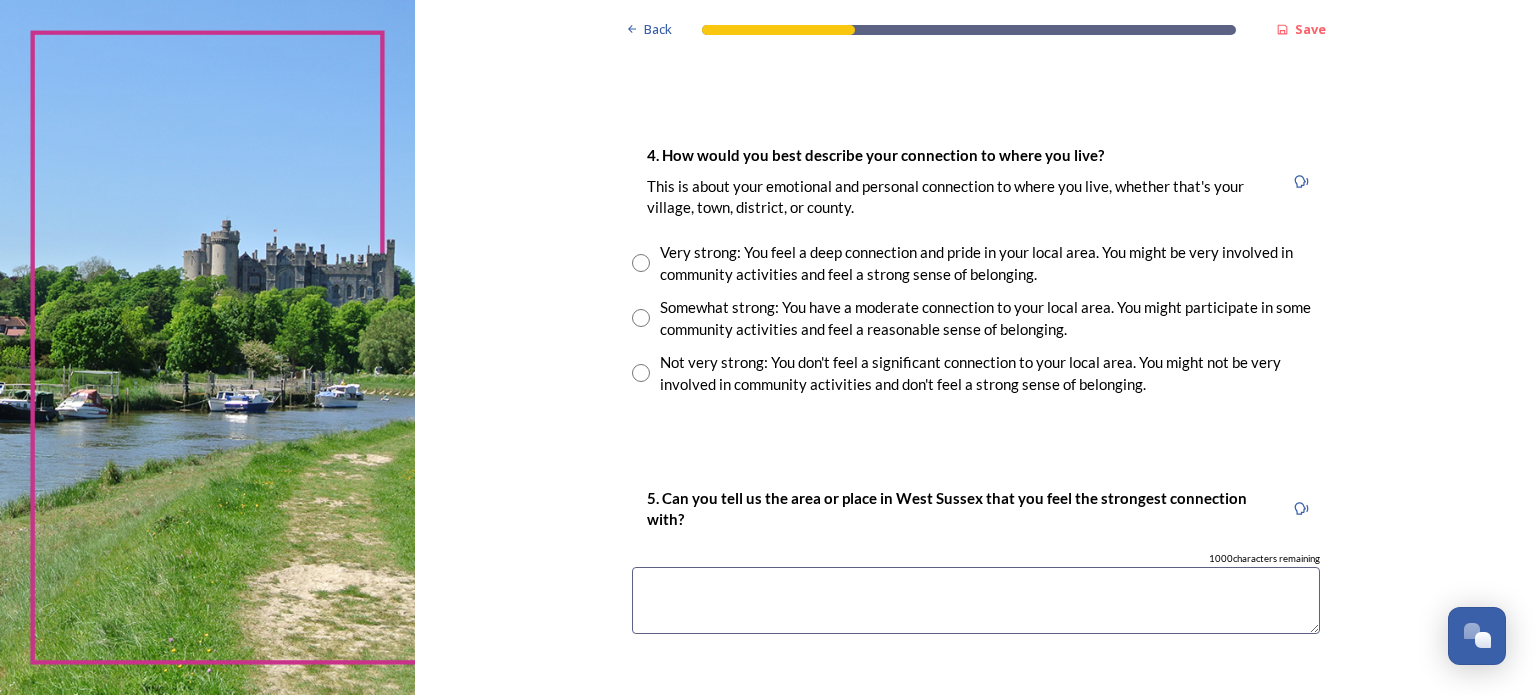 radio on "true" 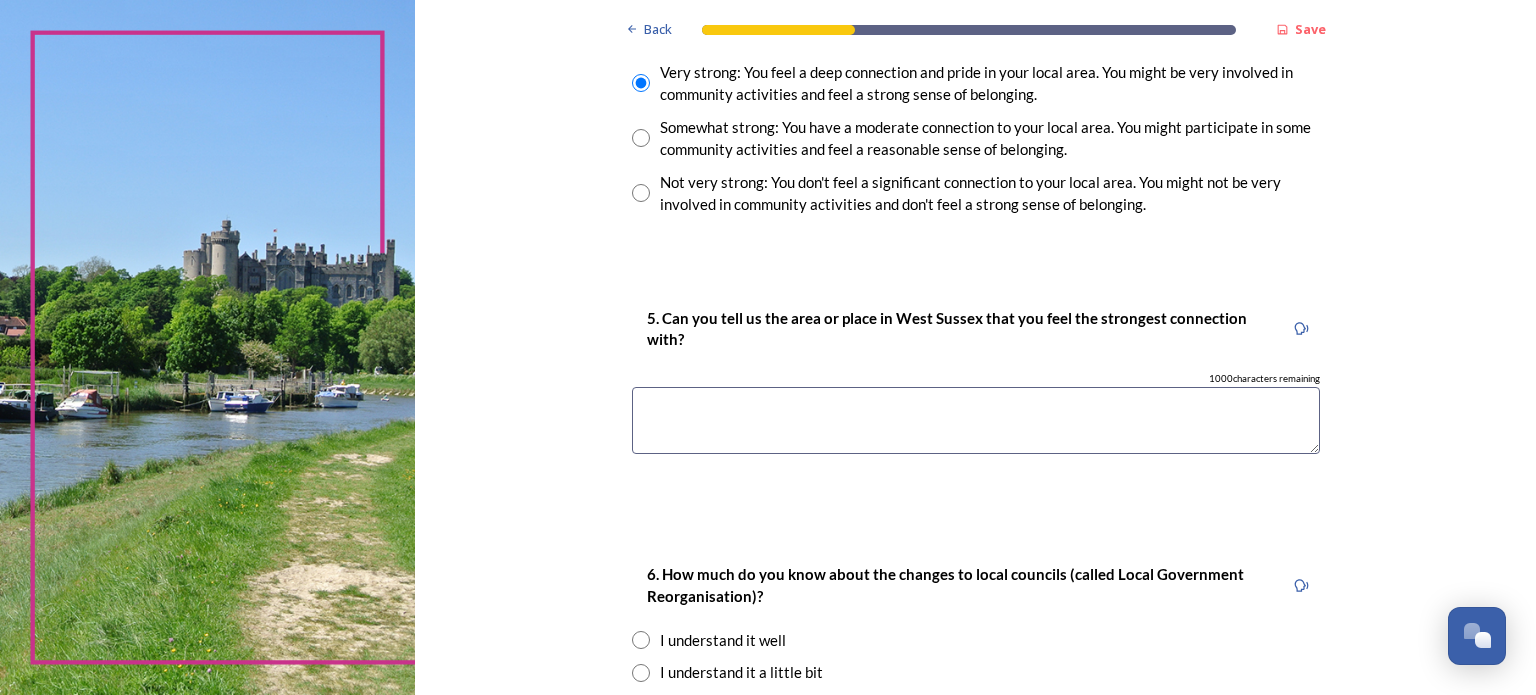 scroll, scrollTop: 1600, scrollLeft: 0, axis: vertical 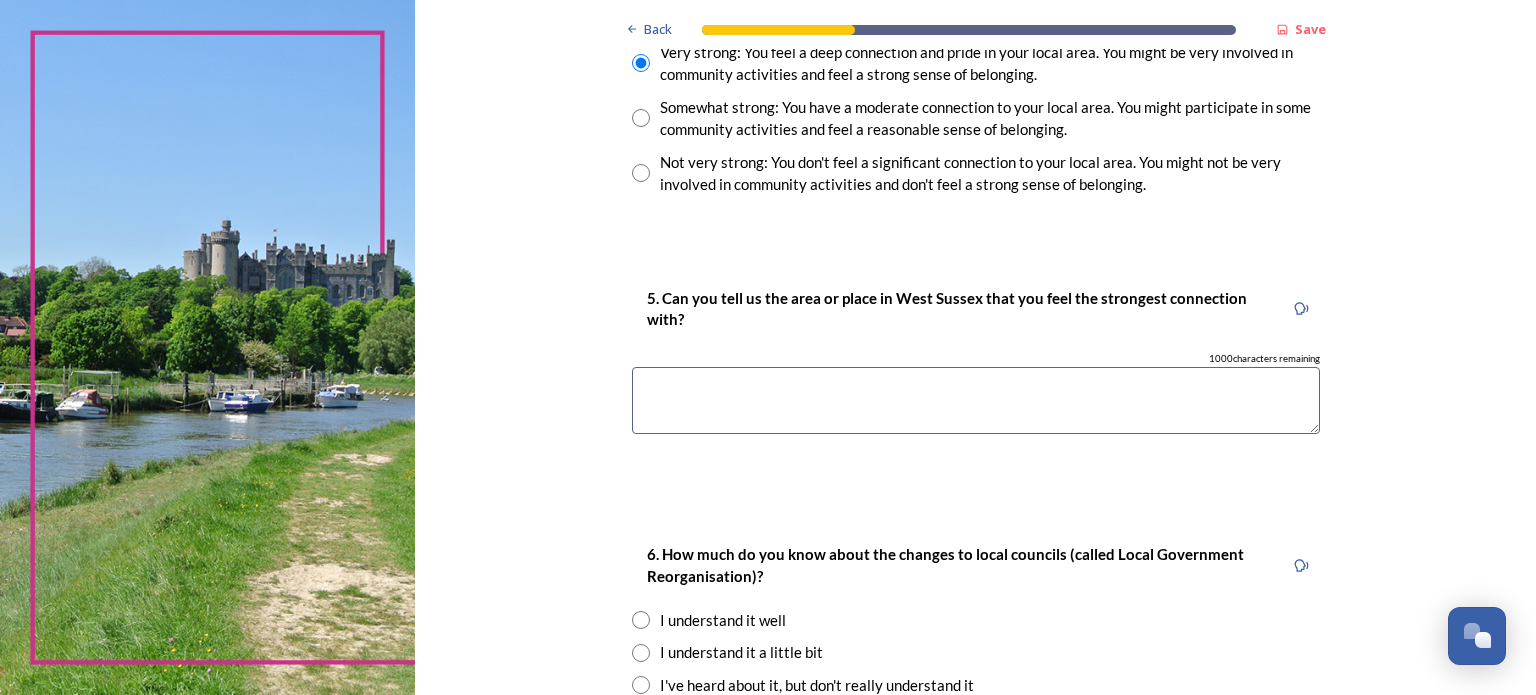 click at bounding box center (976, 400) 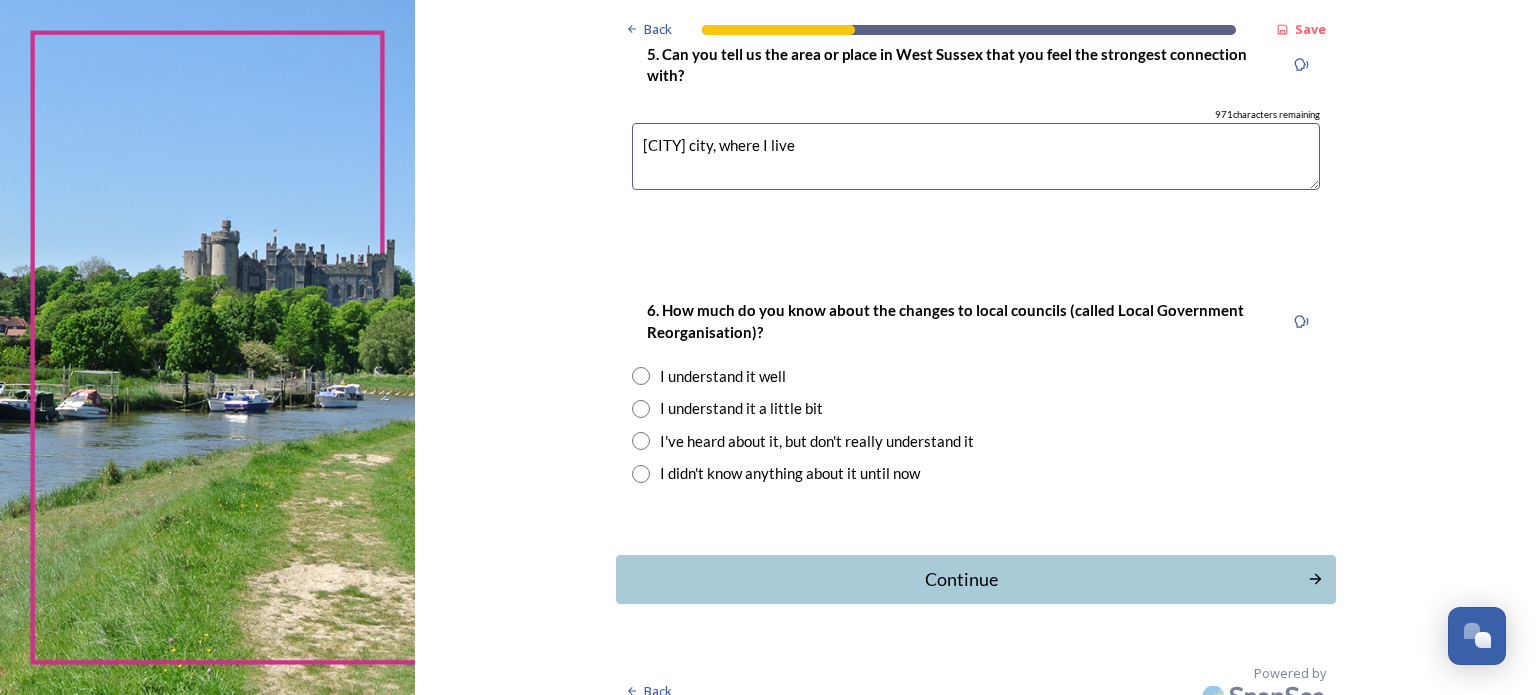 scroll, scrollTop: 1868, scrollLeft: 0, axis: vertical 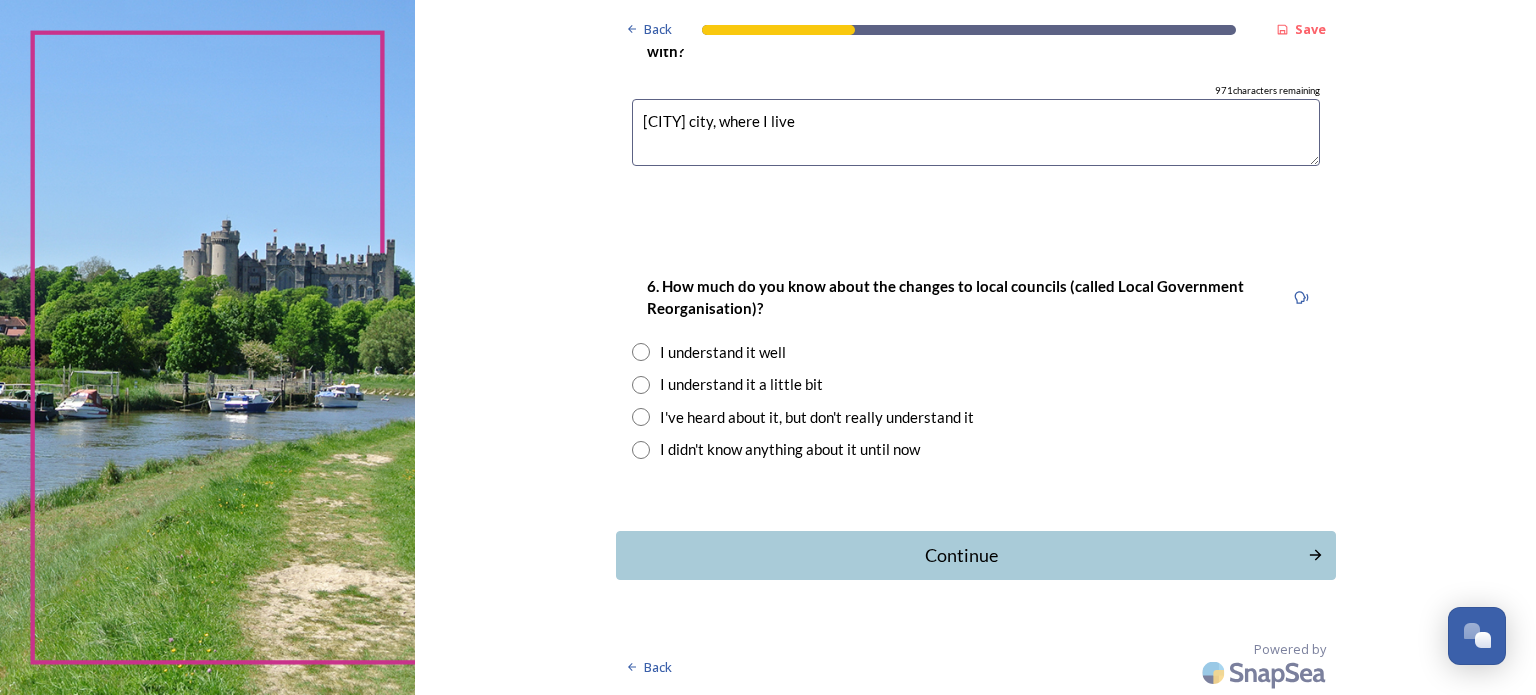 type on "[CITY] city, where I live" 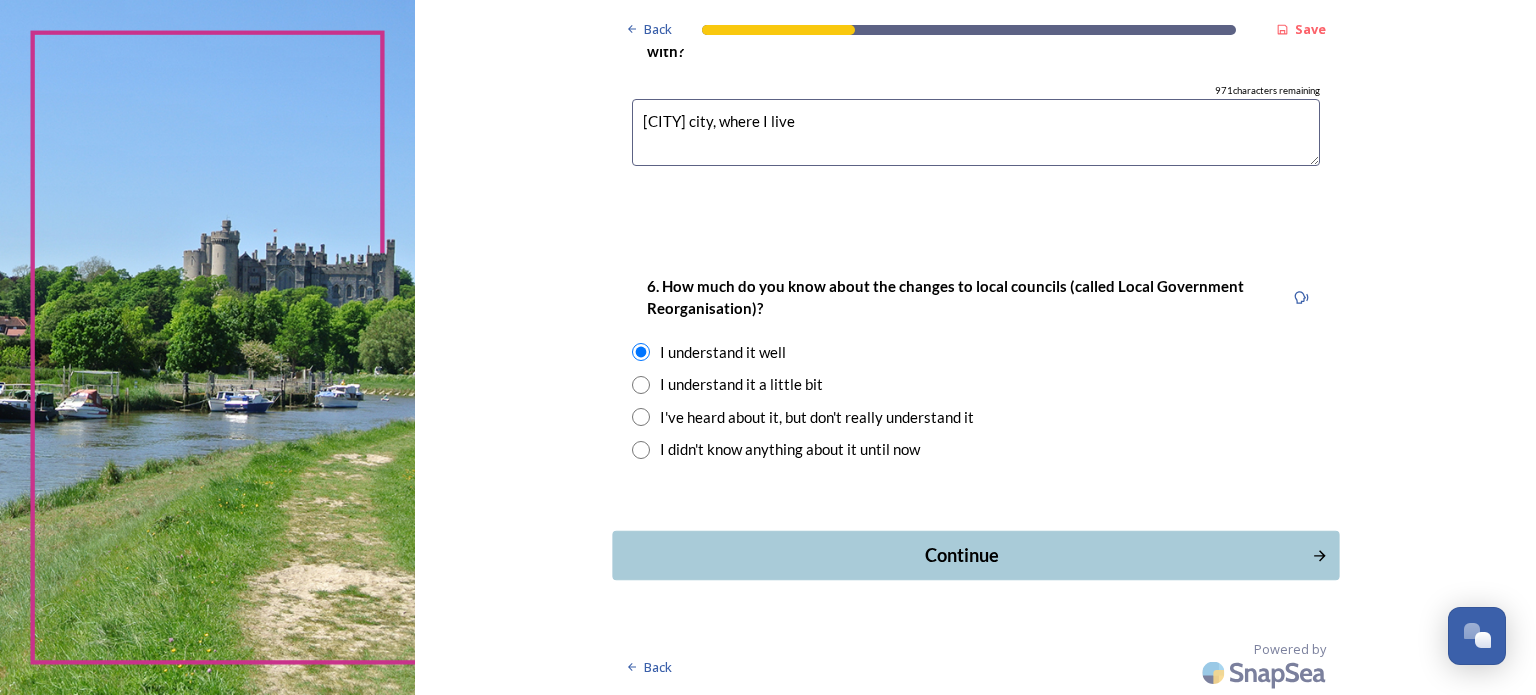 click on "Continue" at bounding box center (961, 555) 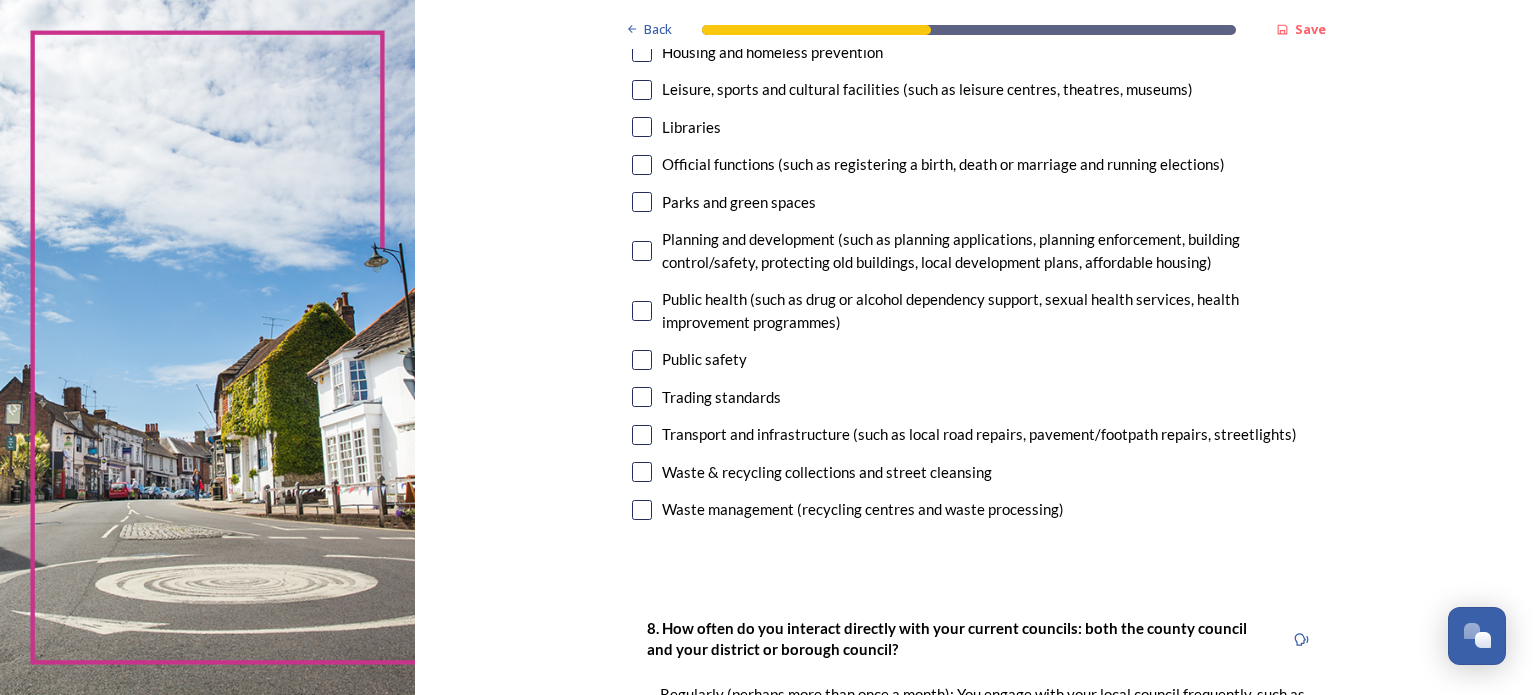scroll, scrollTop: 700, scrollLeft: 0, axis: vertical 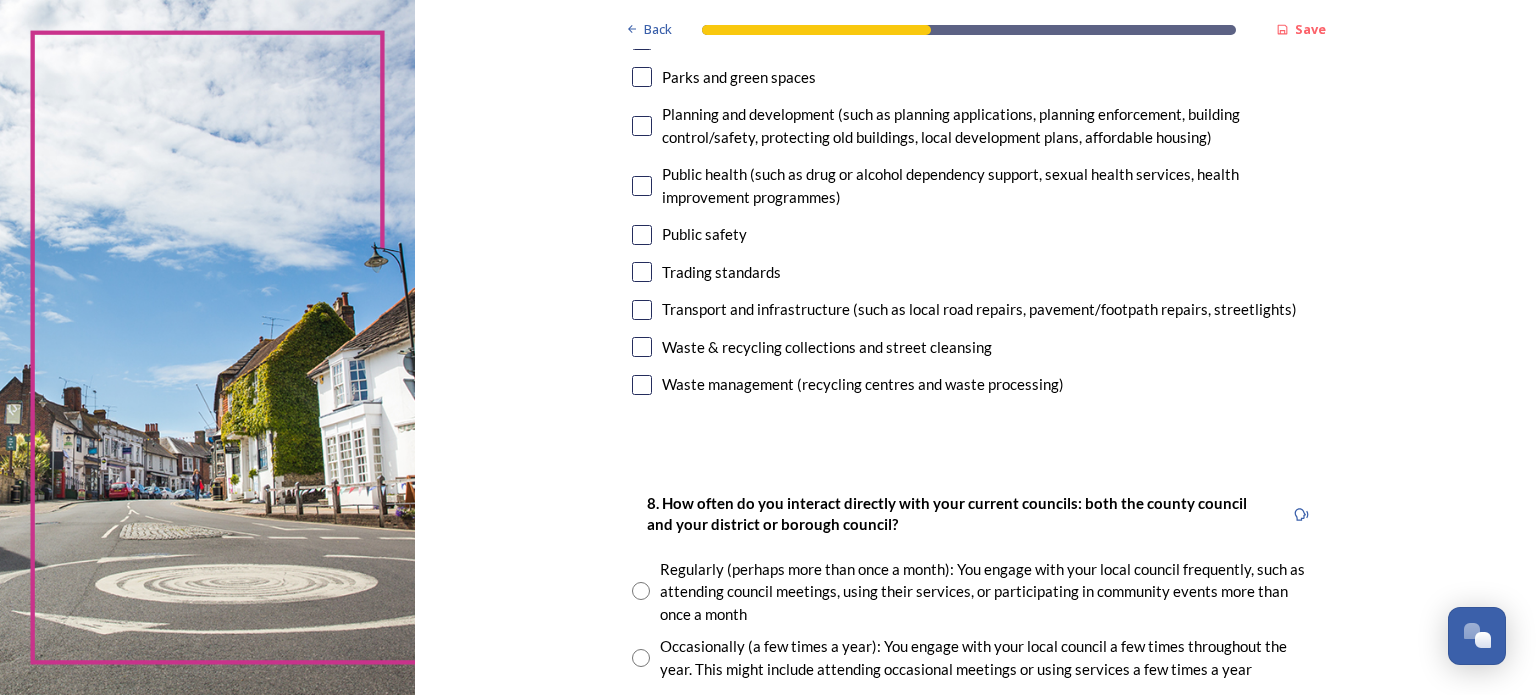 click at bounding box center (642, 347) 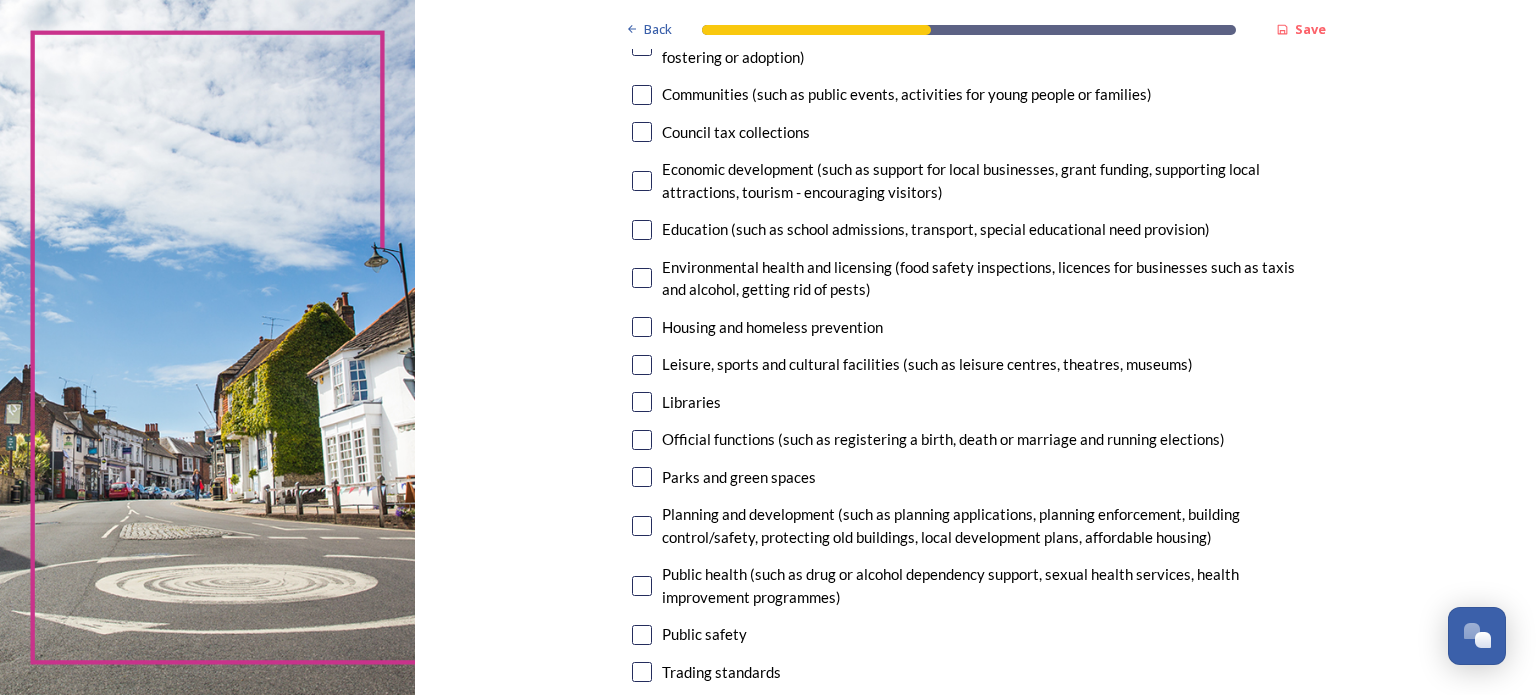 scroll, scrollTop: 400, scrollLeft: 0, axis: vertical 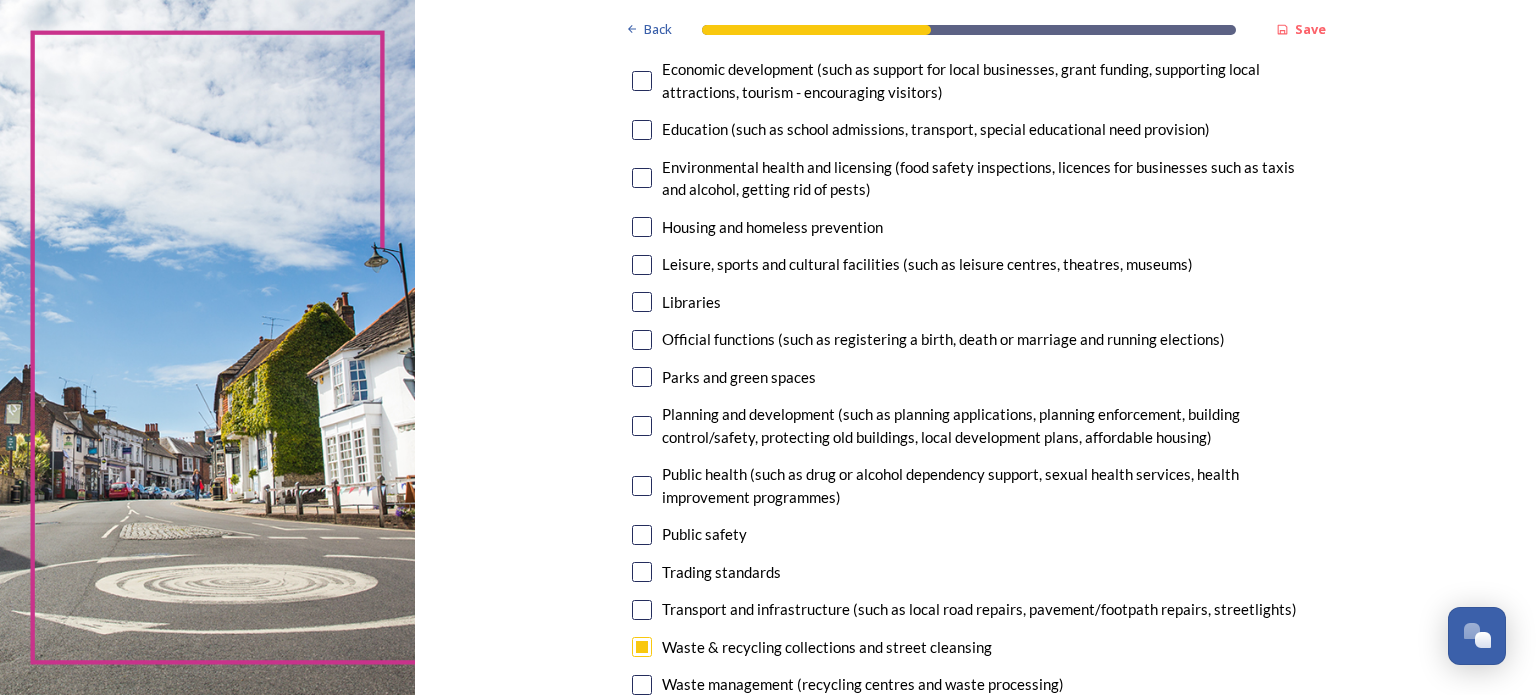 click at bounding box center [642, 610] 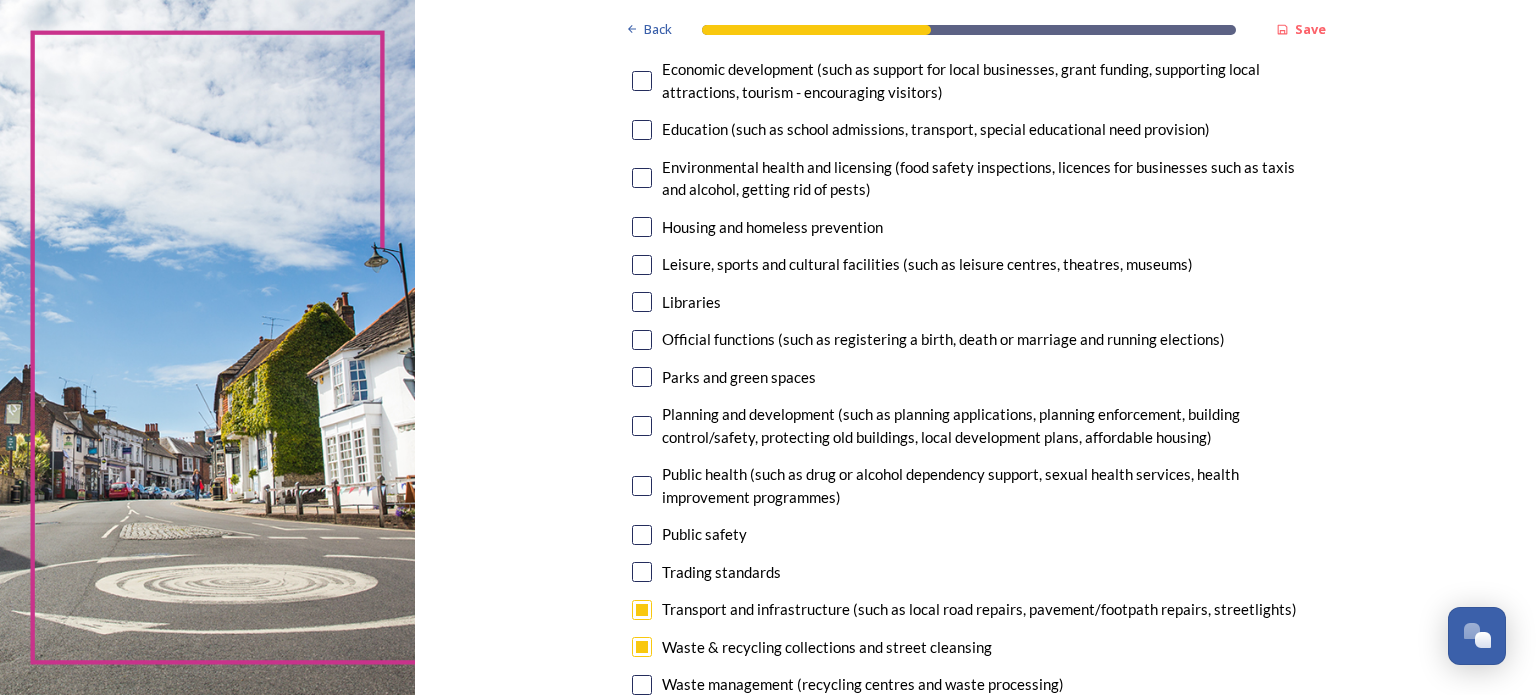 click at bounding box center (642, 426) 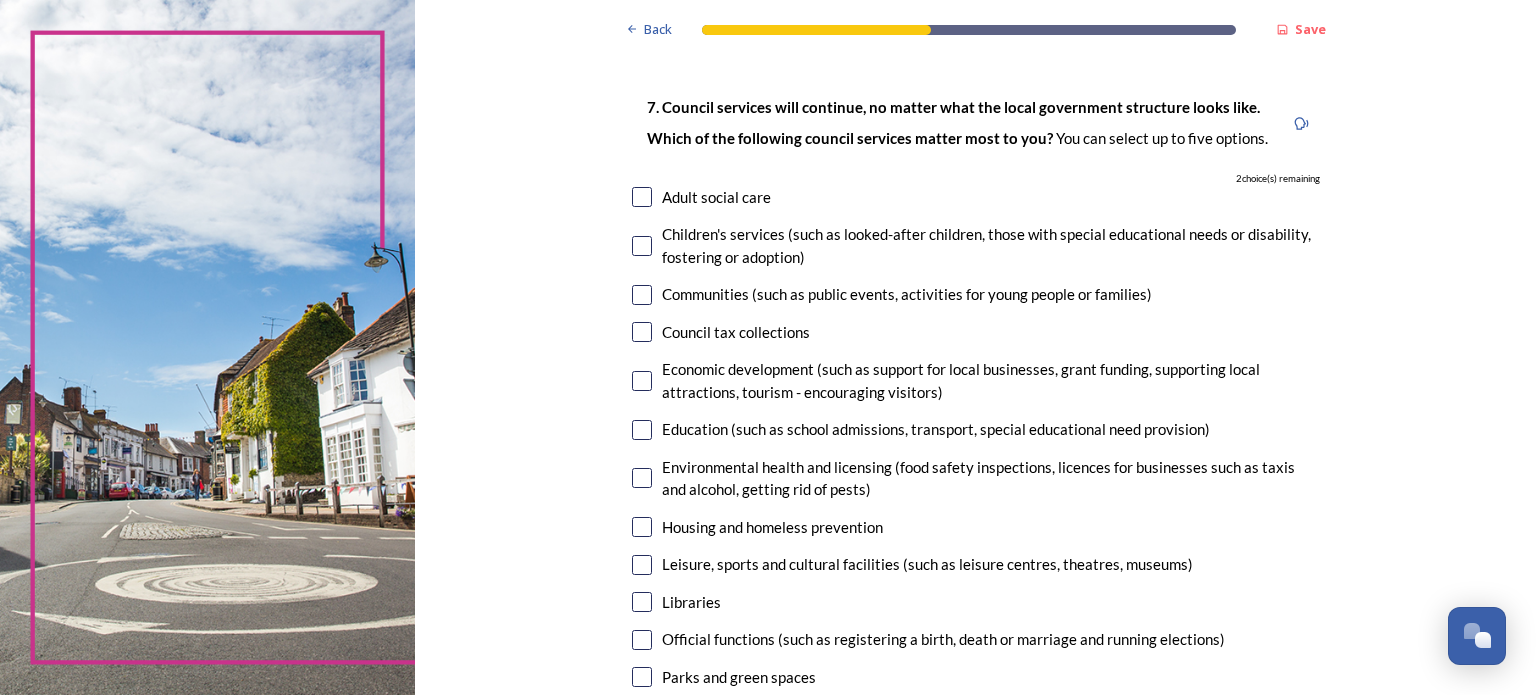 scroll, scrollTop: 200, scrollLeft: 0, axis: vertical 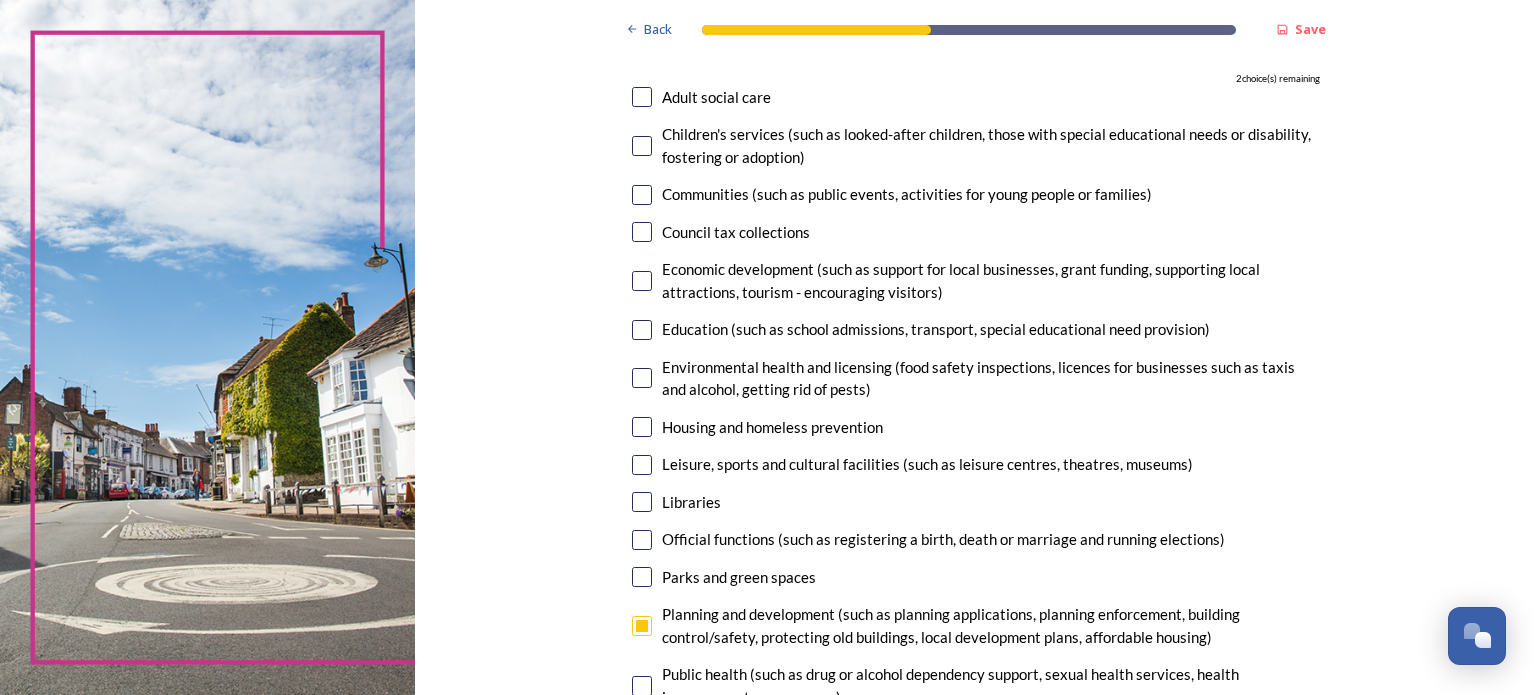 click at bounding box center (642, 465) 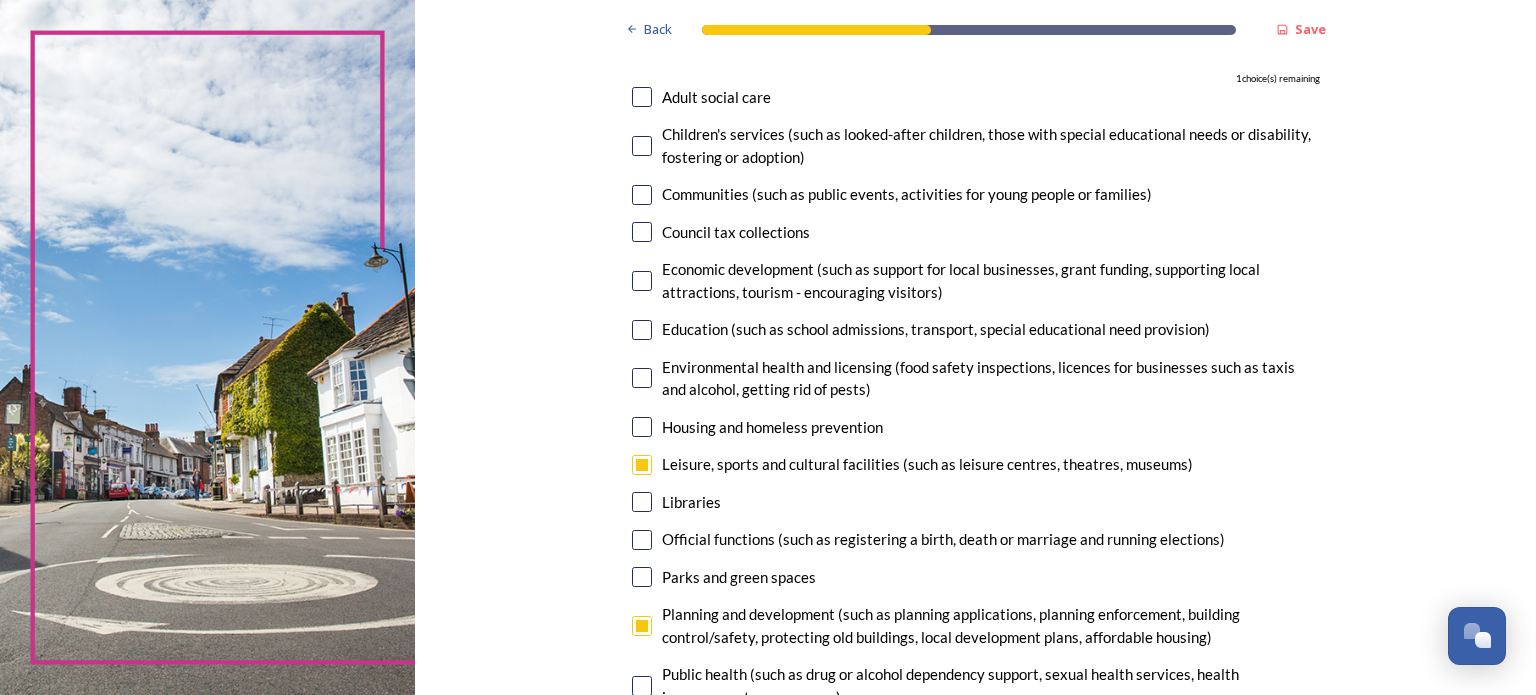 scroll, scrollTop: 400, scrollLeft: 0, axis: vertical 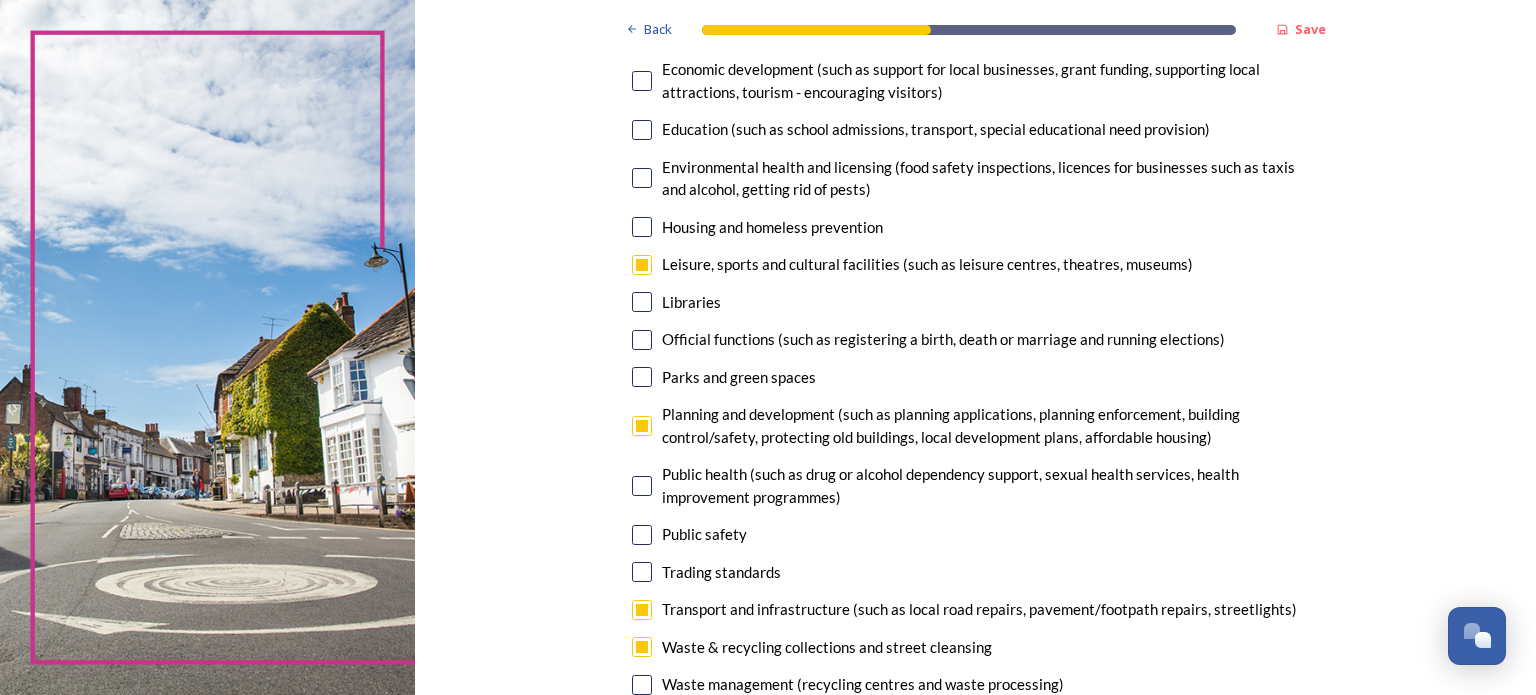click at bounding box center [642, 377] 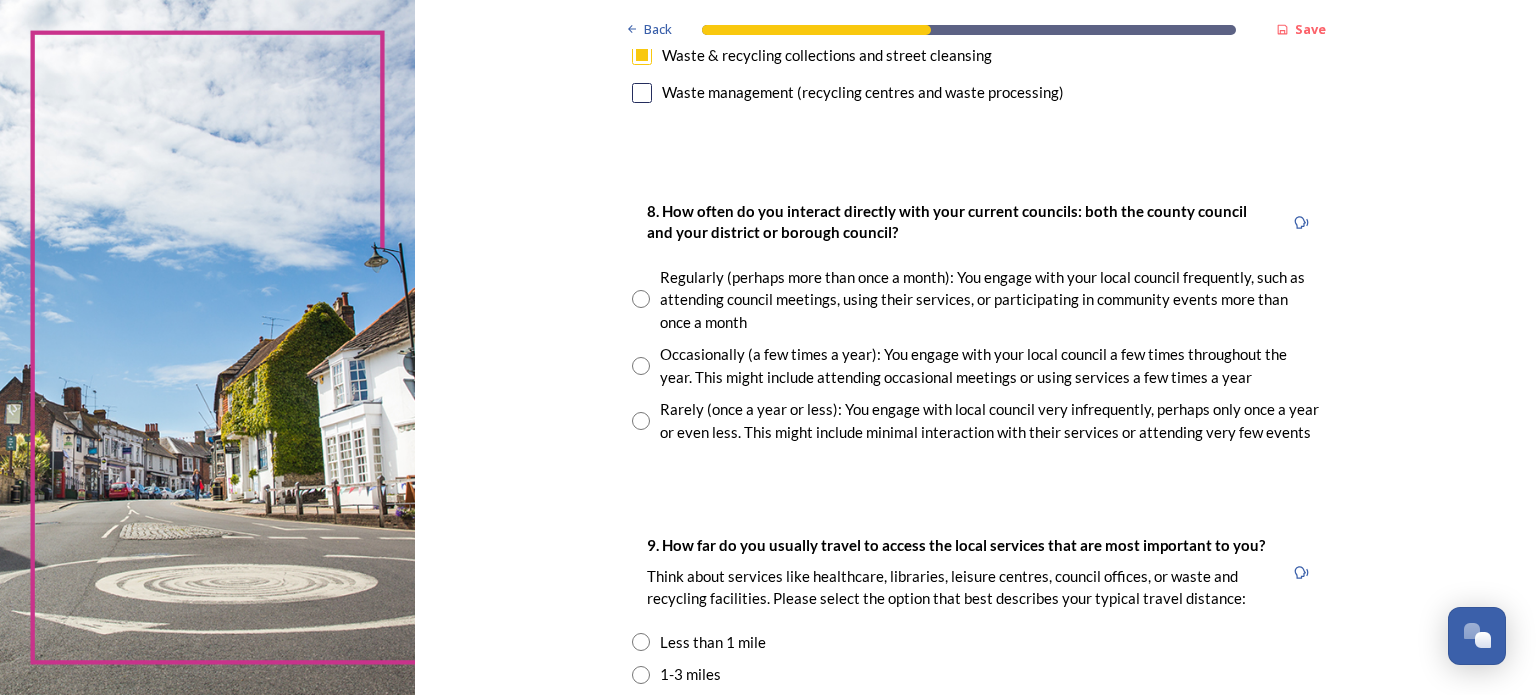 scroll, scrollTop: 1000, scrollLeft: 0, axis: vertical 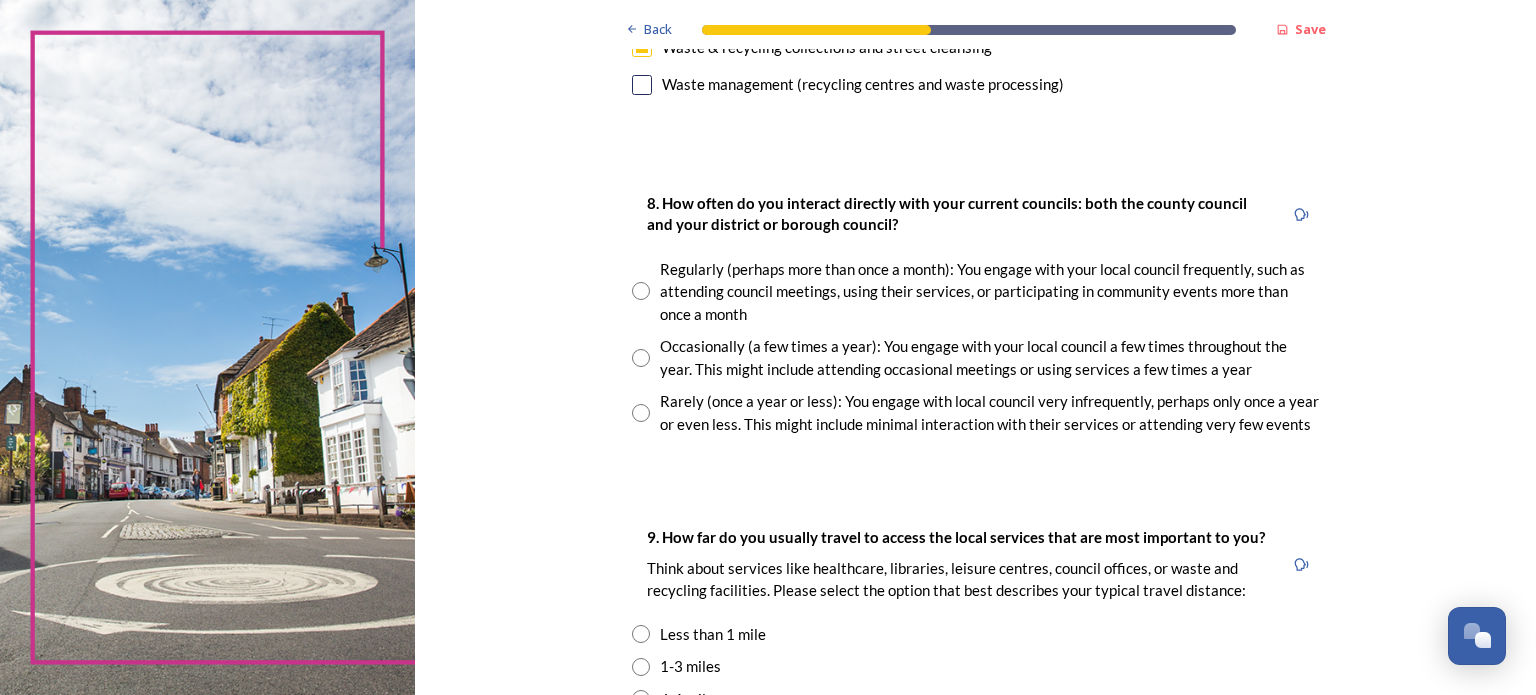 click at bounding box center (641, 291) 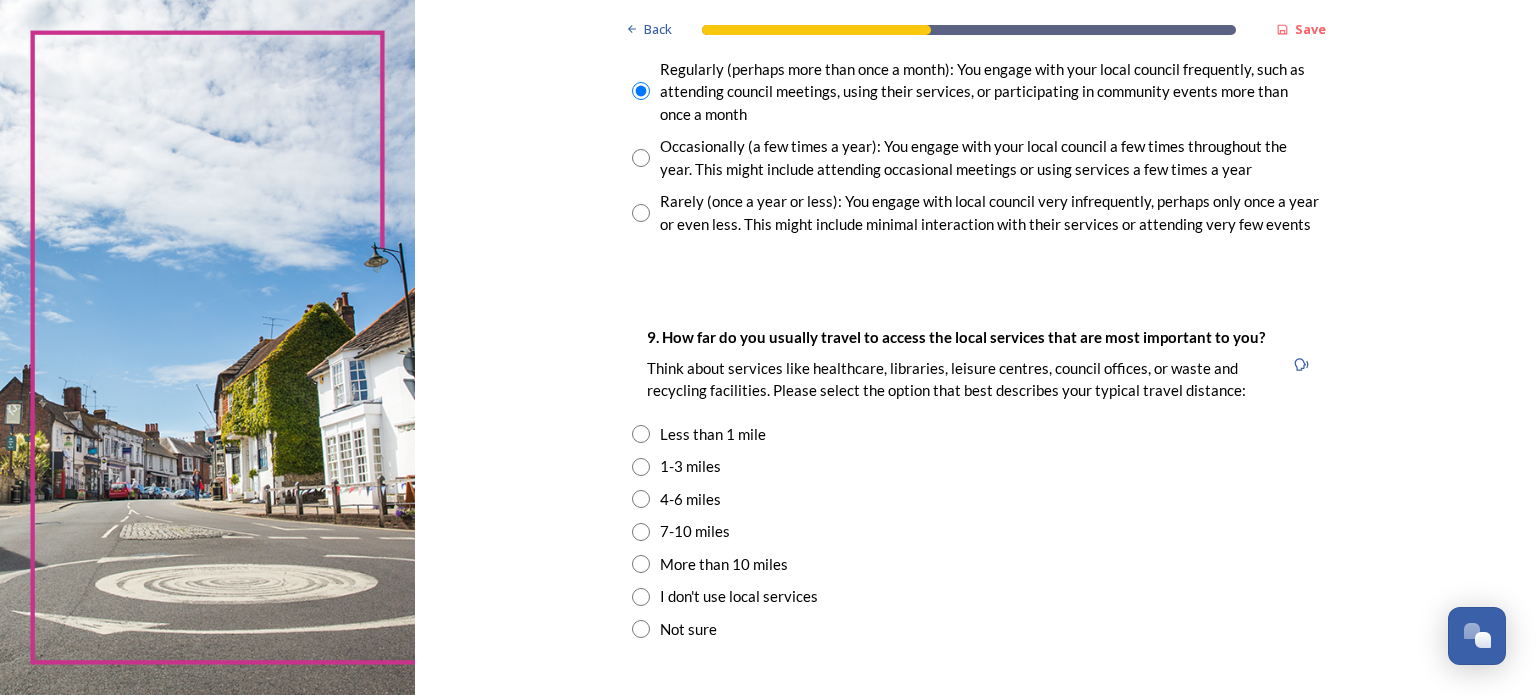 scroll, scrollTop: 1400, scrollLeft: 0, axis: vertical 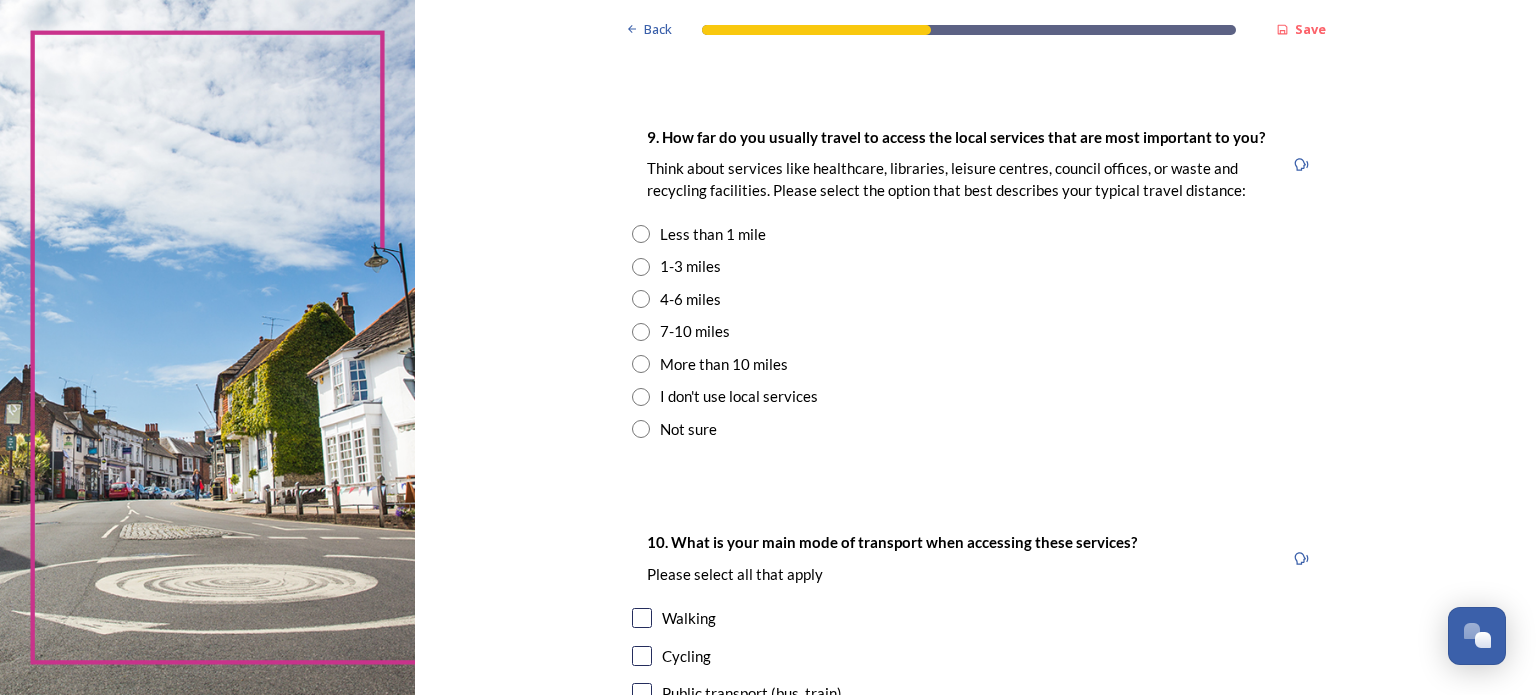 click at bounding box center (641, 234) 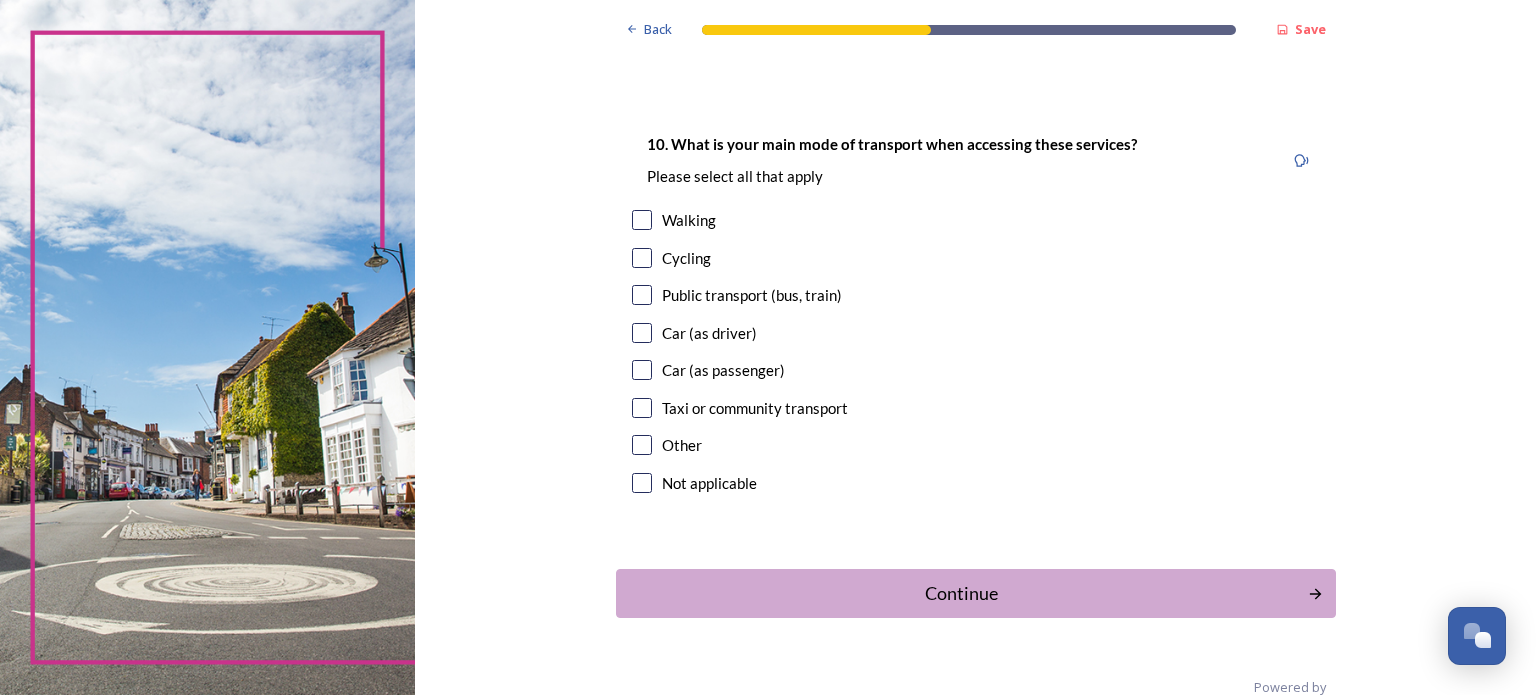 scroll, scrollTop: 1800, scrollLeft: 0, axis: vertical 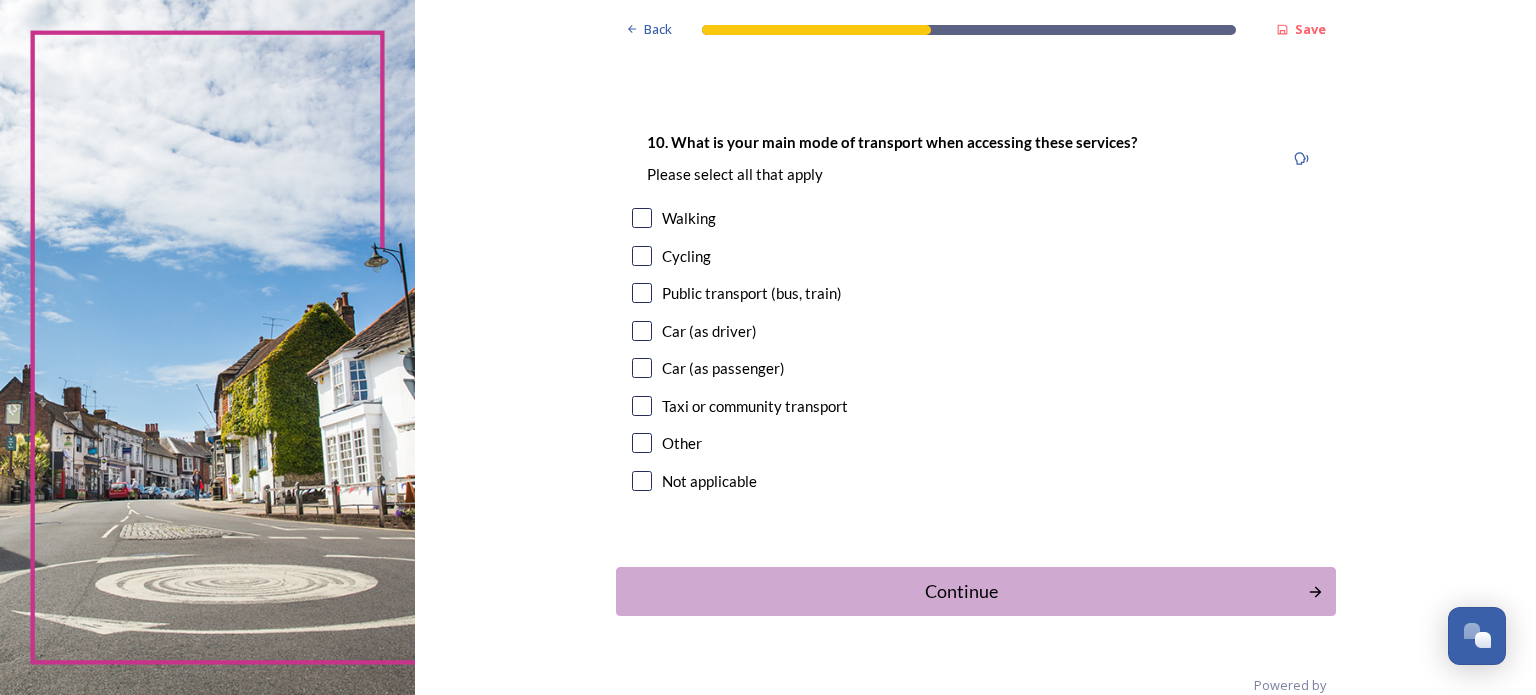 click at bounding box center [642, 218] 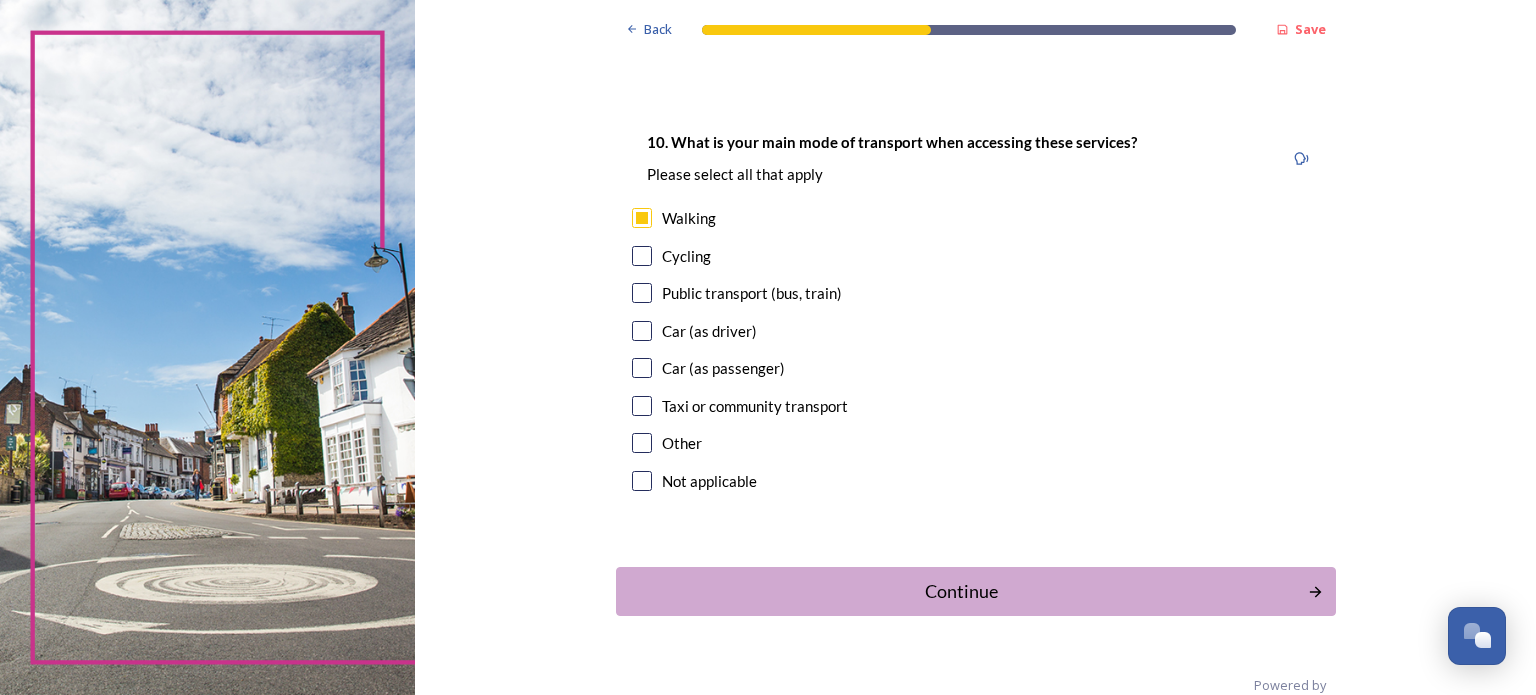 click at bounding box center (642, 331) 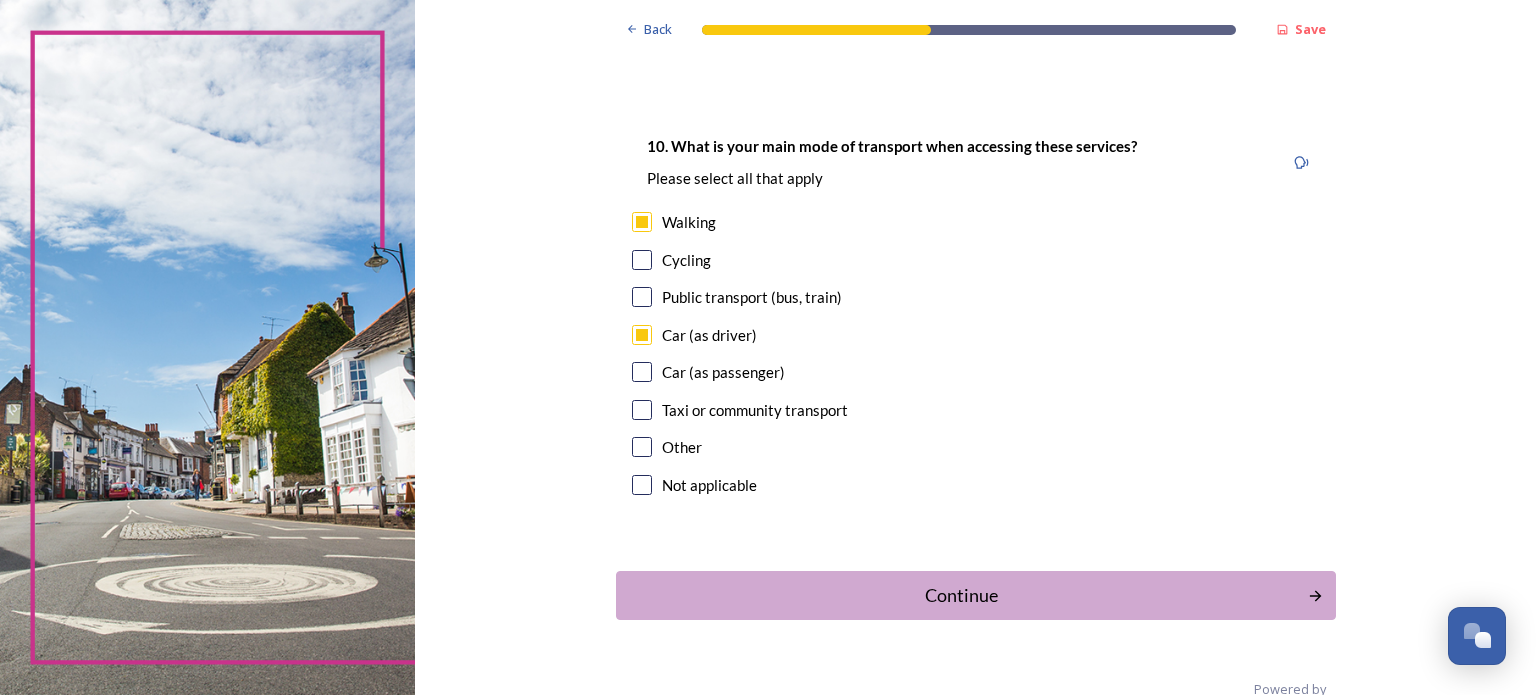 scroll, scrollTop: 1800, scrollLeft: 0, axis: vertical 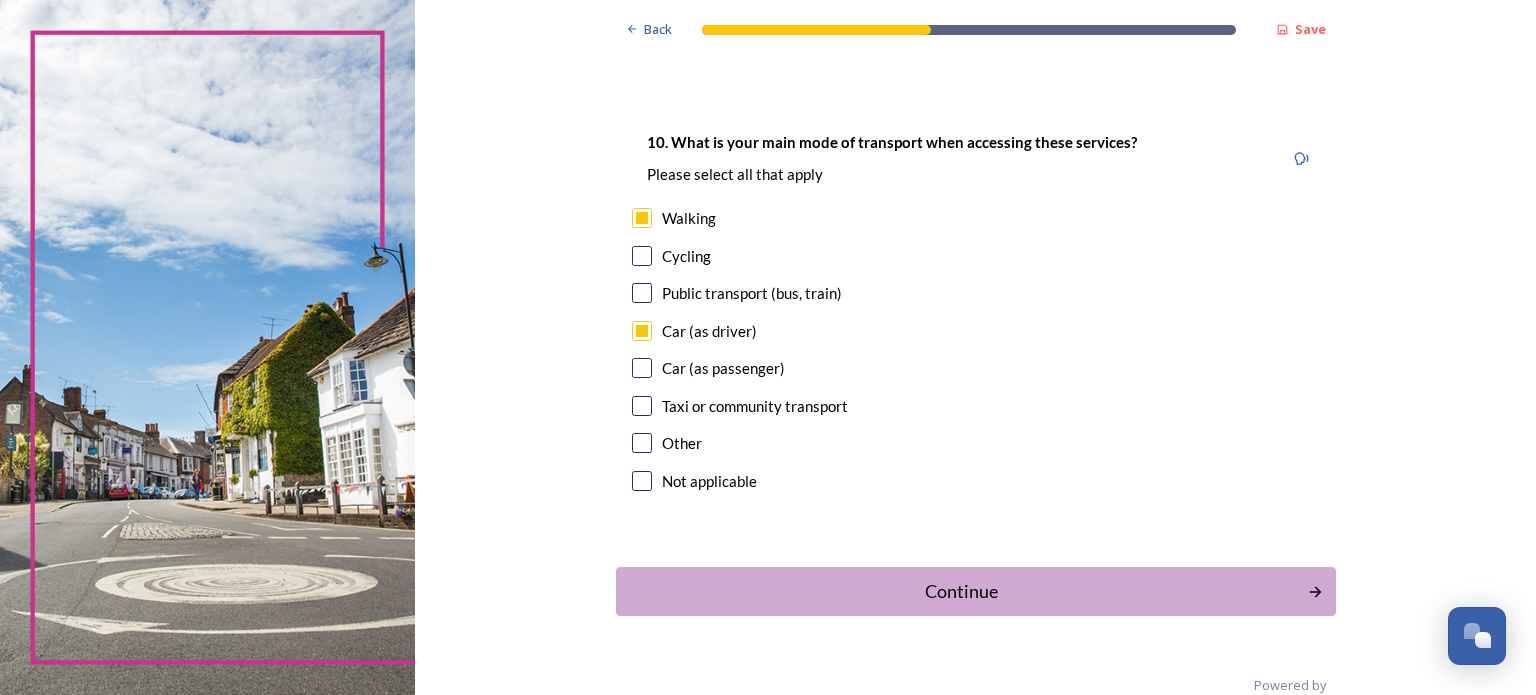click on "10. What is your main mode of transport when accessing these services?  Please select all that apply Walking Cycling Public transport (bus, train) Car (as driver) Car (as passenger) Taxi or community transport Other Not applicable" at bounding box center [976, 313] 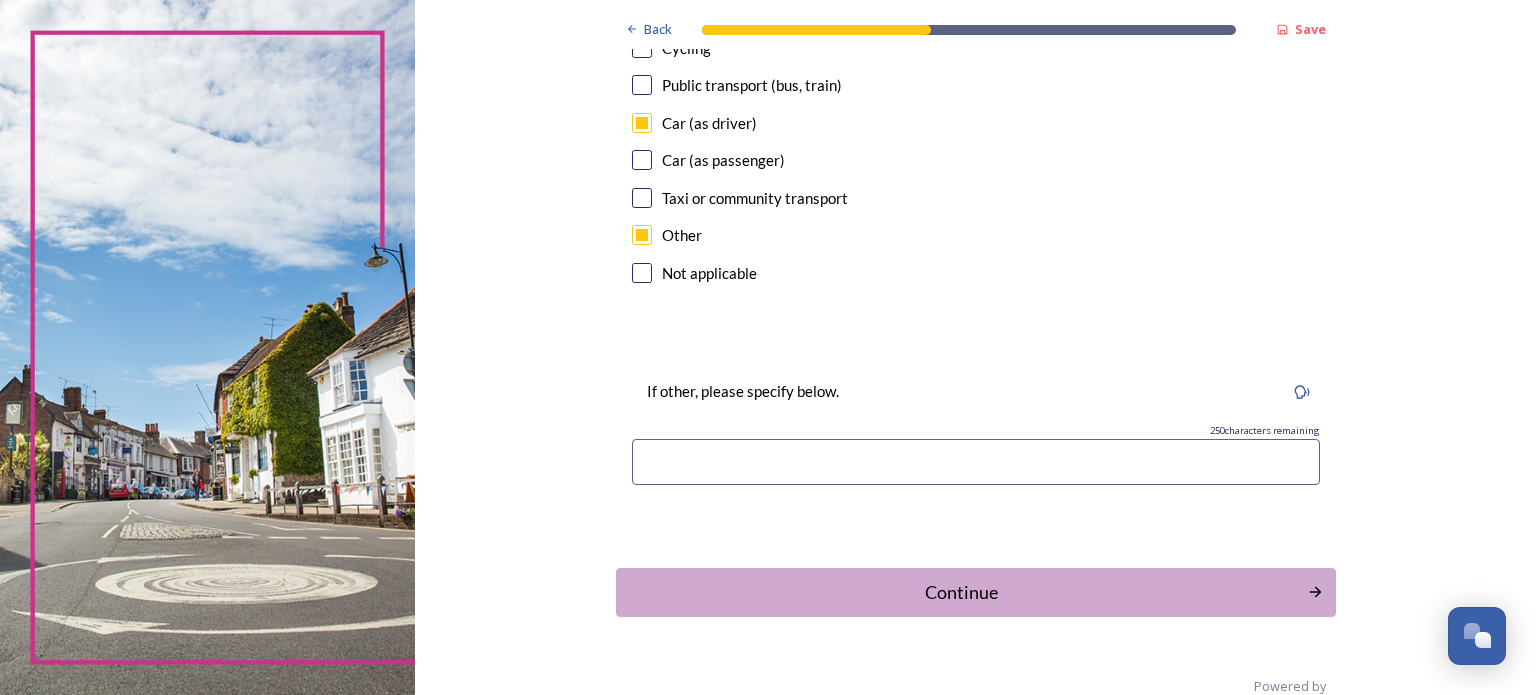 scroll, scrollTop: 2044, scrollLeft: 0, axis: vertical 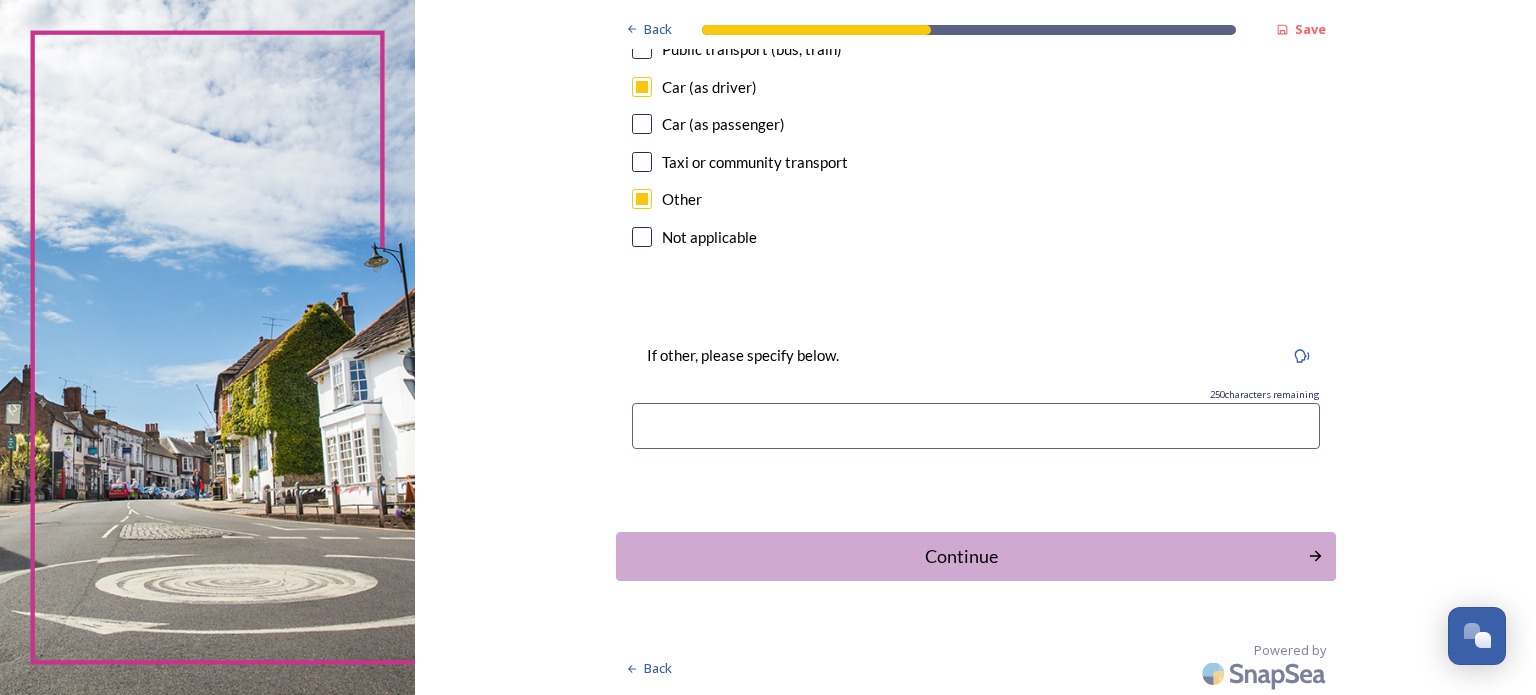 click at bounding box center [976, 426] 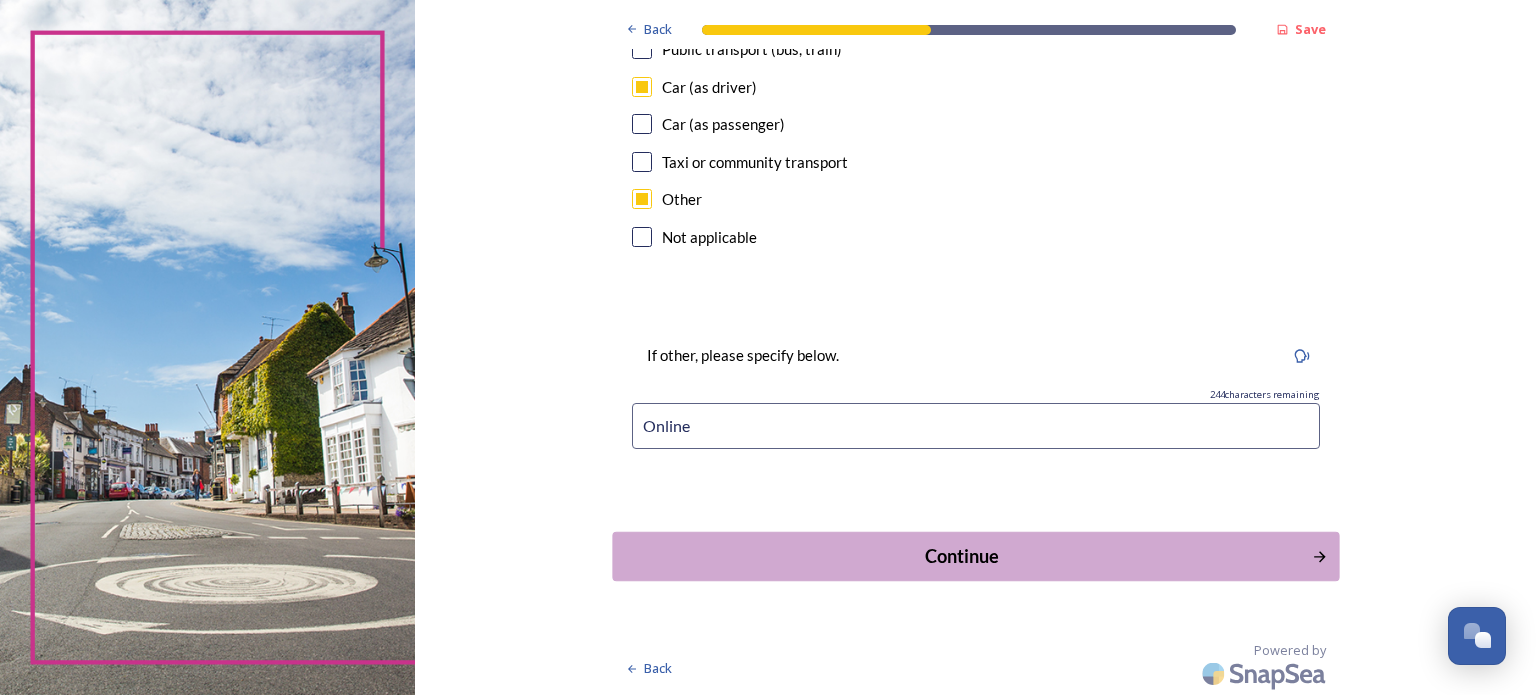 type on "Online" 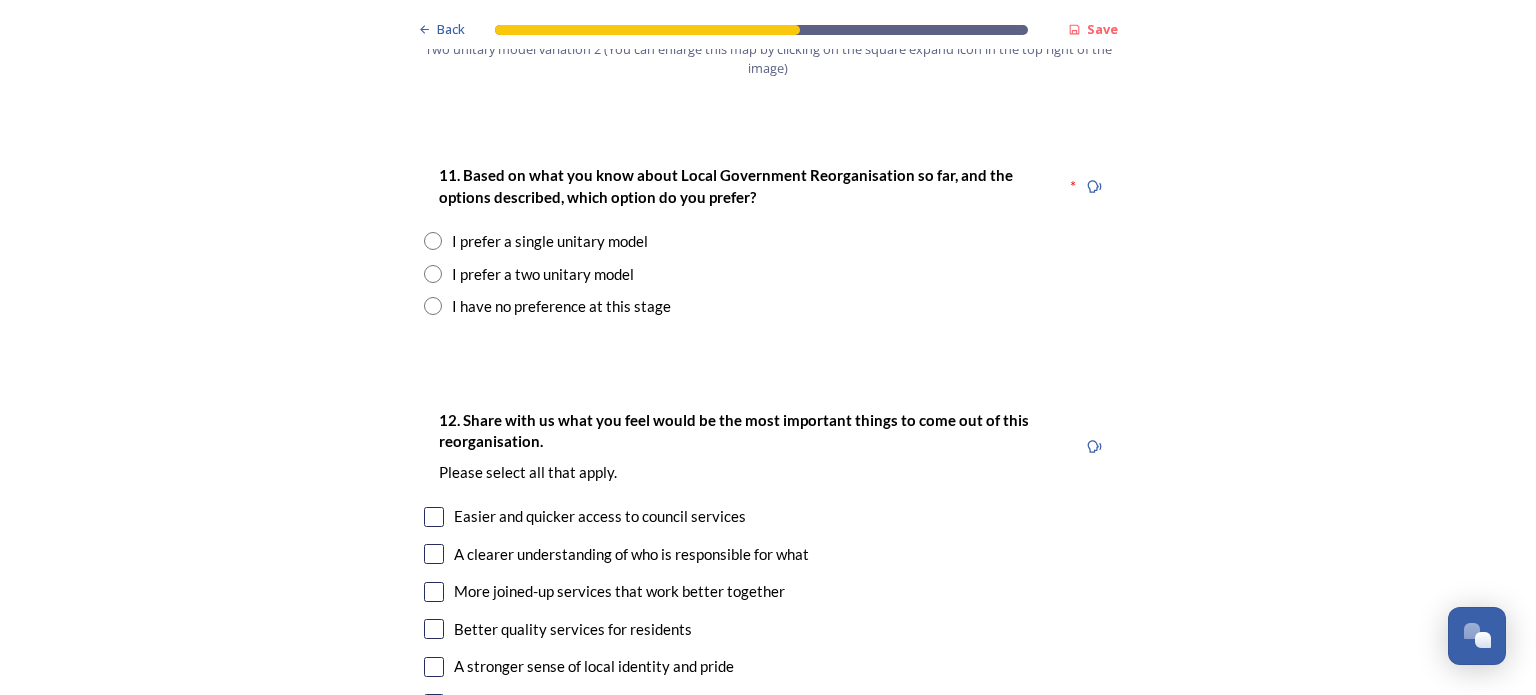 scroll, scrollTop: 2600, scrollLeft: 0, axis: vertical 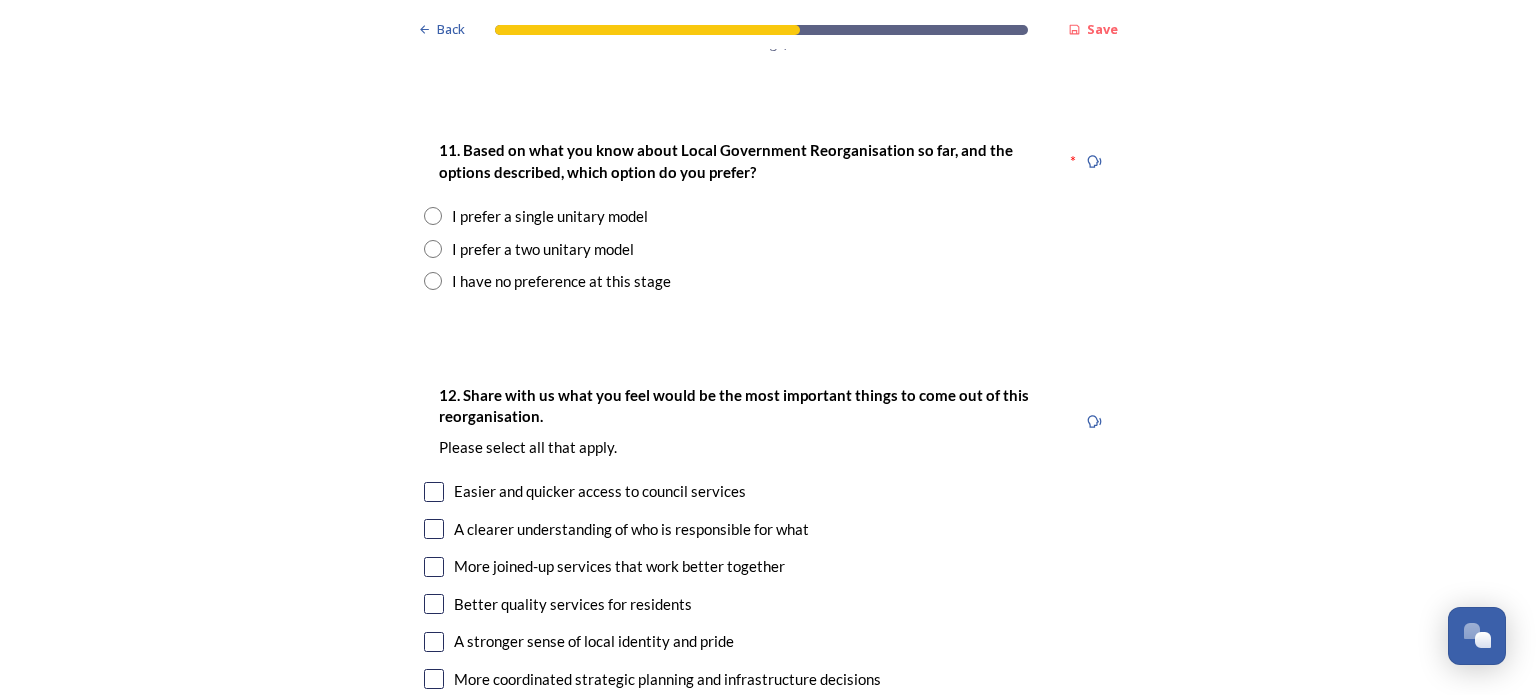 click at bounding box center (433, 249) 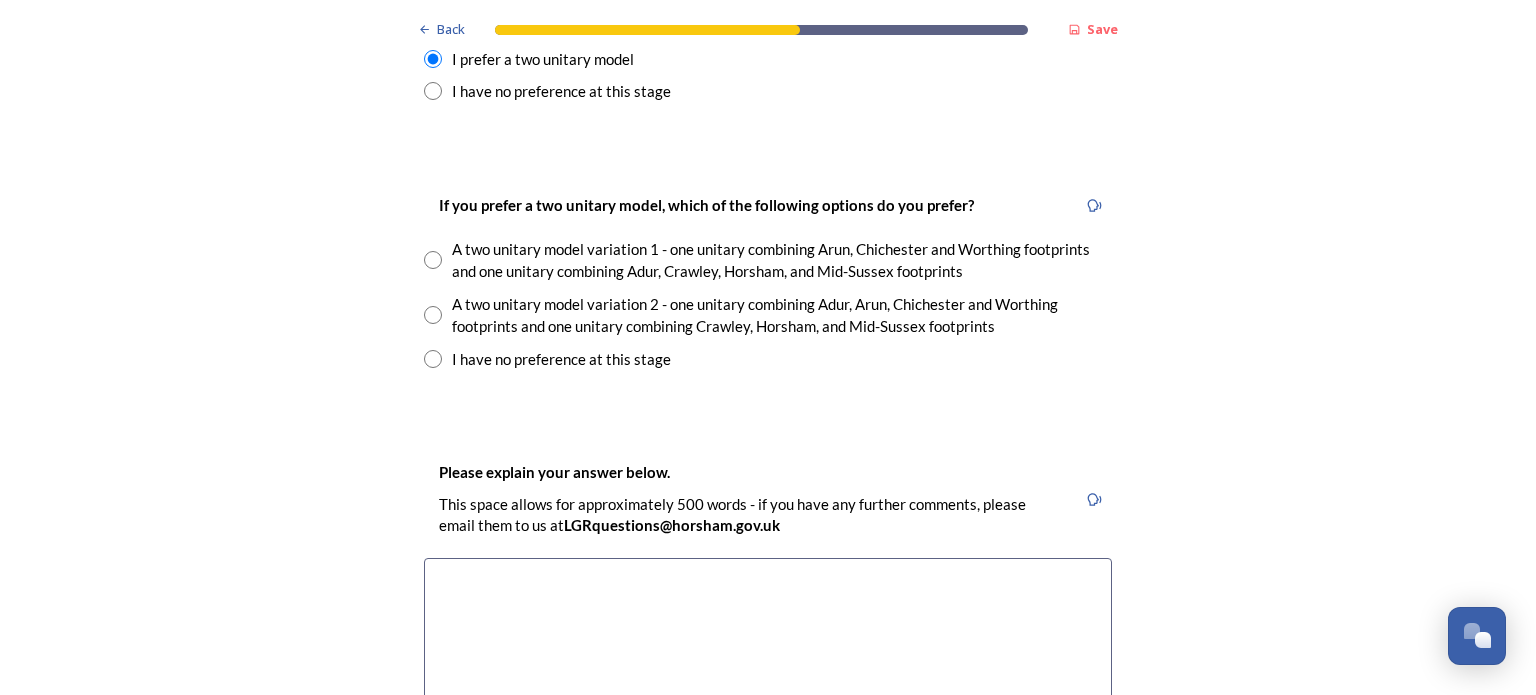 scroll, scrollTop: 2800, scrollLeft: 0, axis: vertical 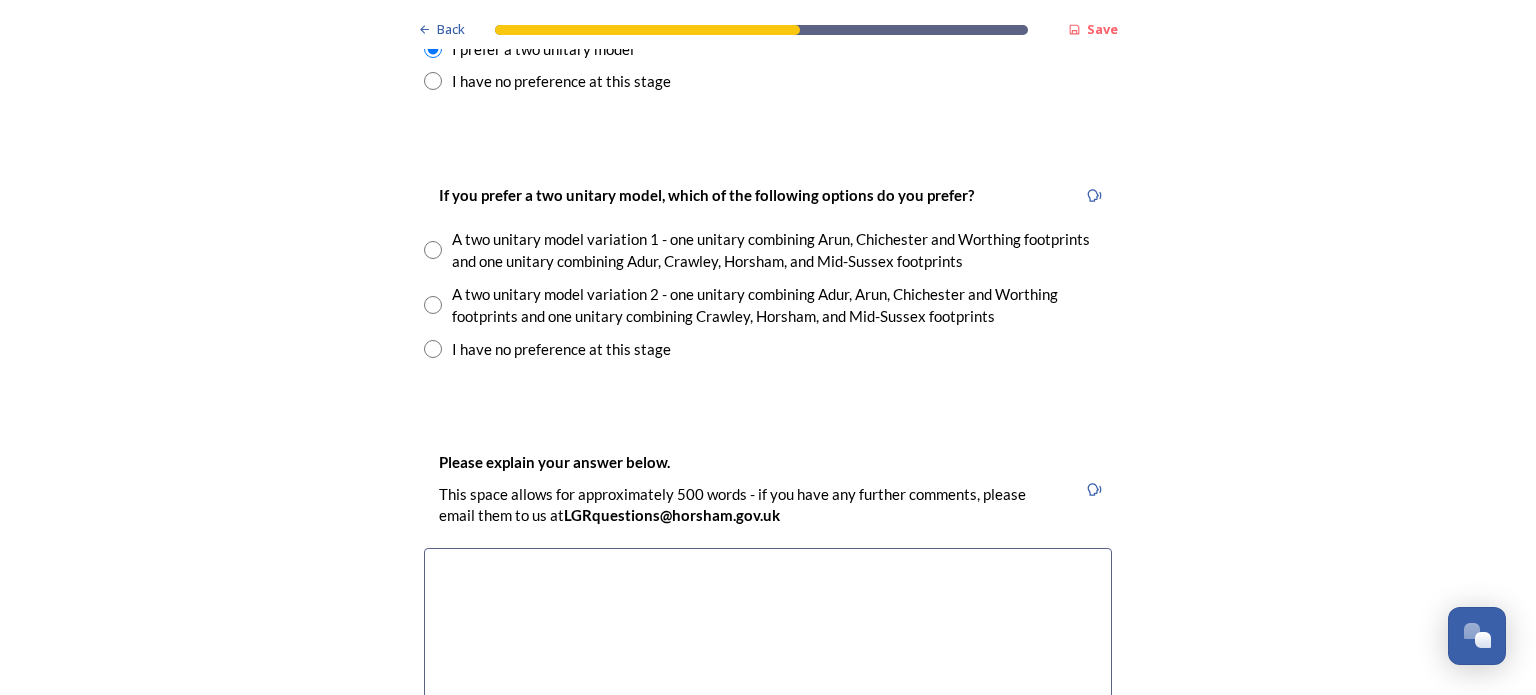 click at bounding box center [433, 250] 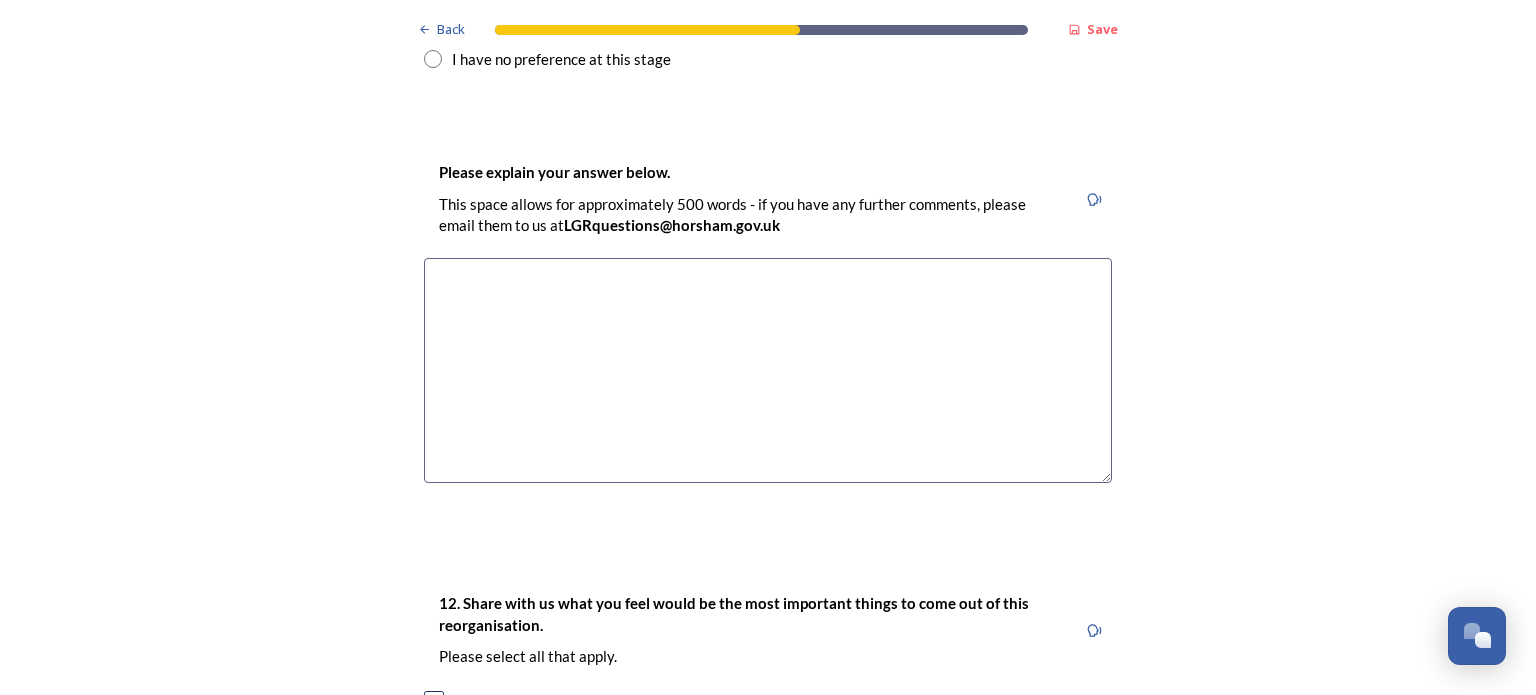 scroll, scrollTop: 3100, scrollLeft: 0, axis: vertical 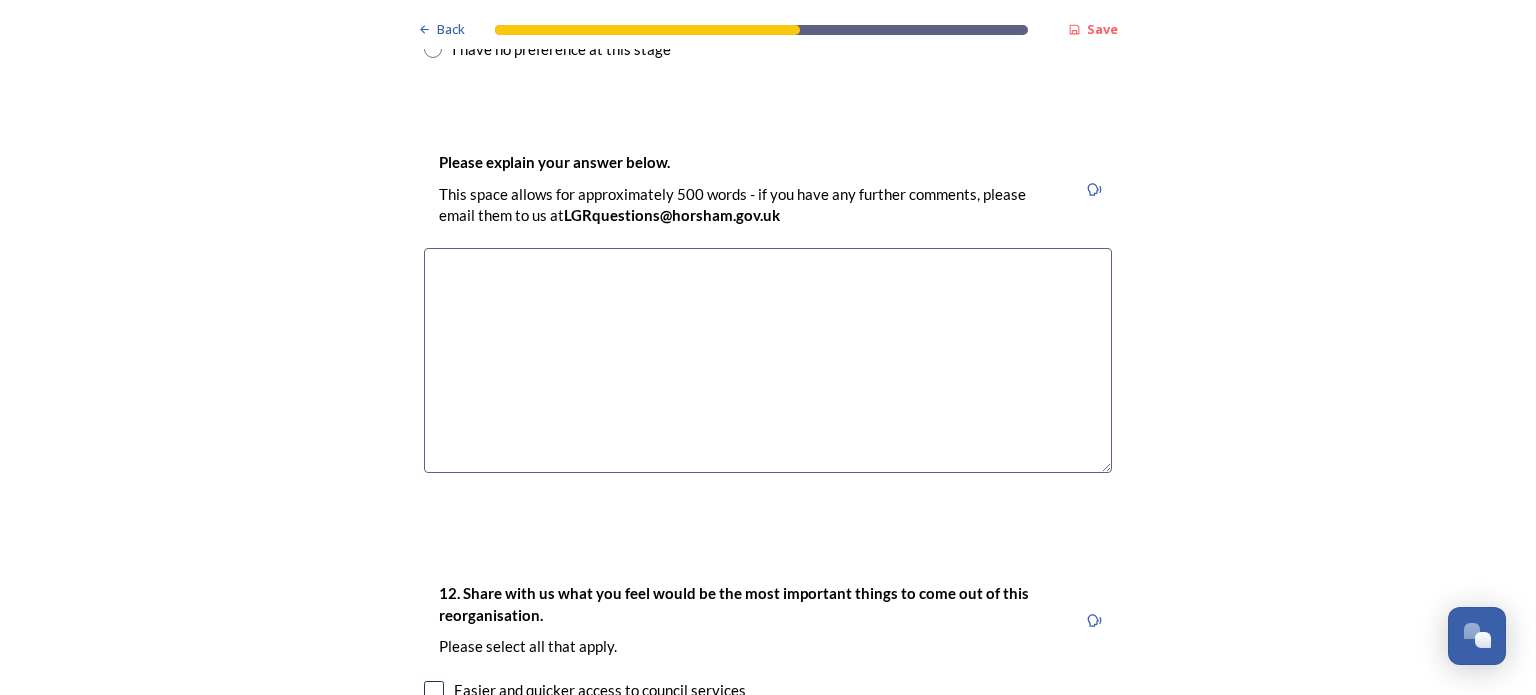 click at bounding box center (768, 360) 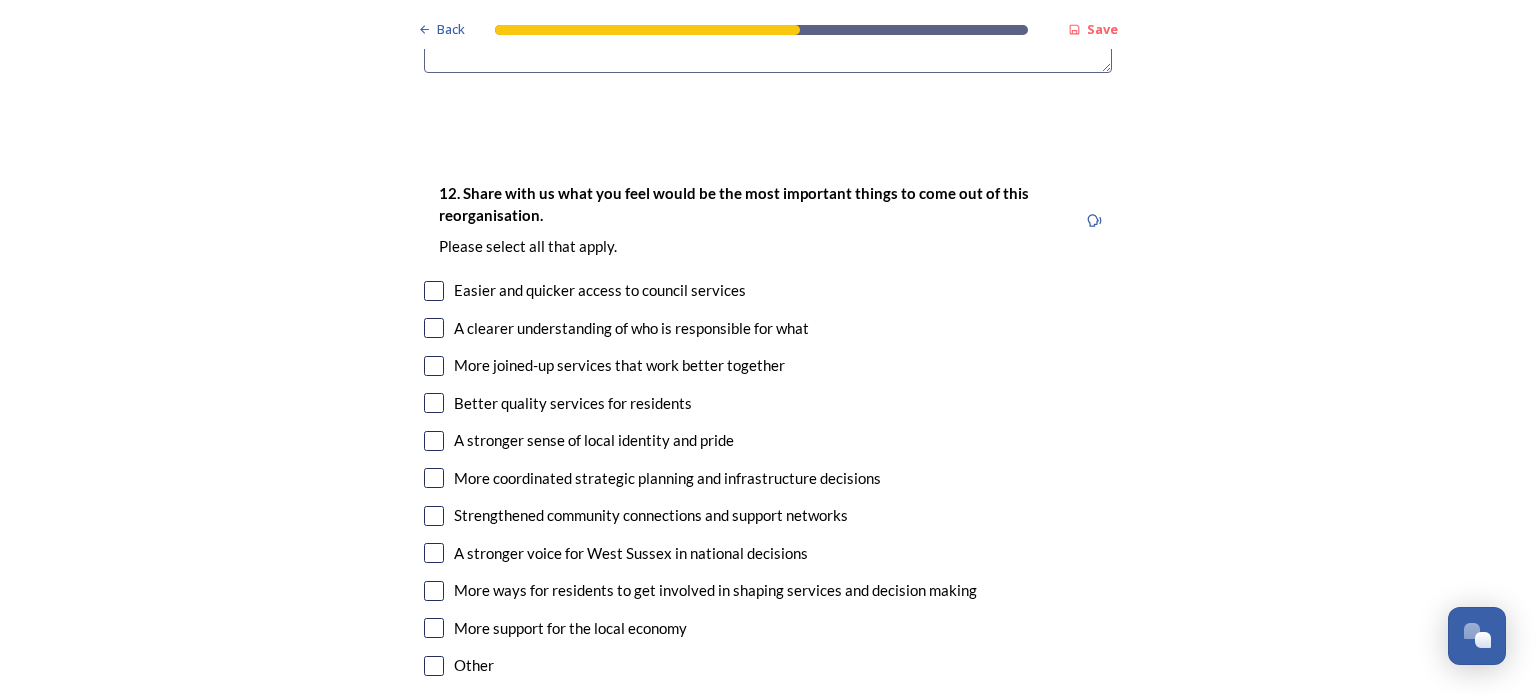 scroll, scrollTop: 3600, scrollLeft: 0, axis: vertical 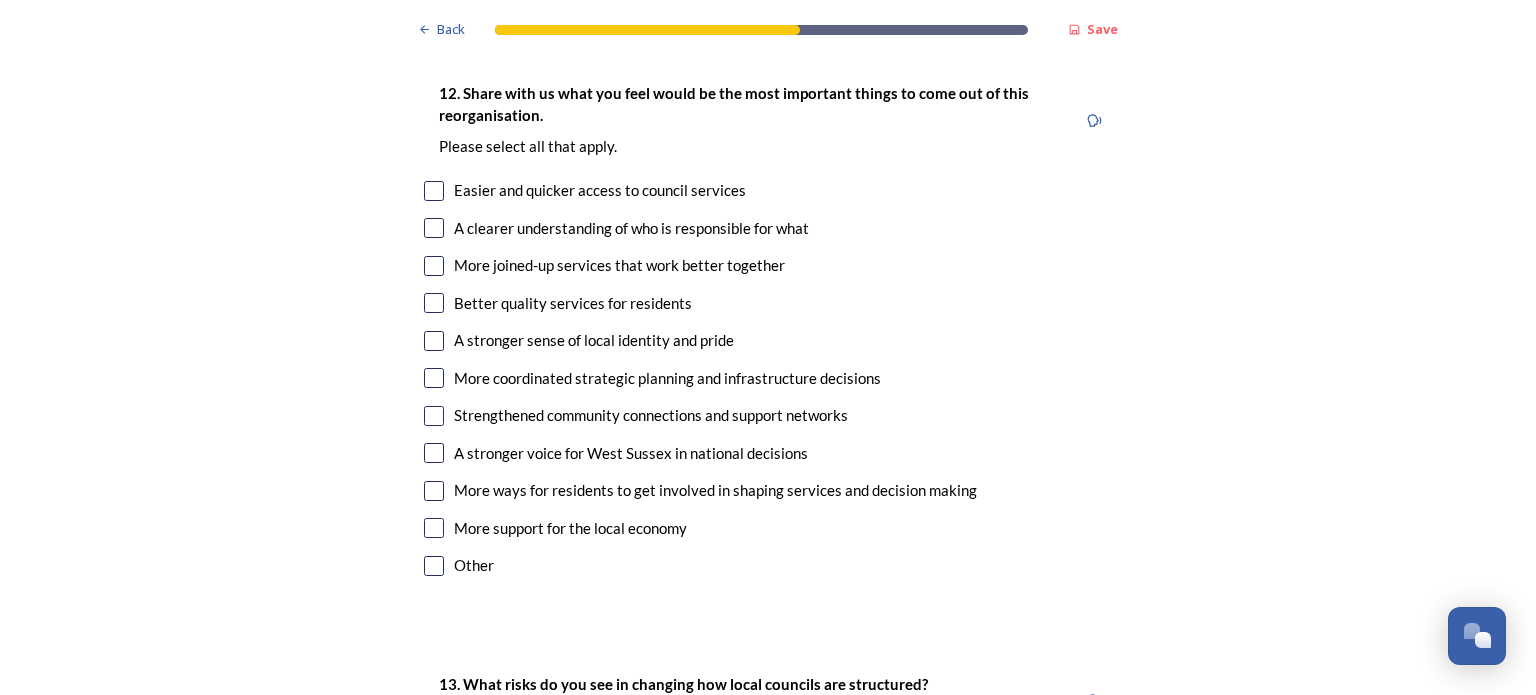 type on "I can feel the connection with adjacent districts.  I feel no connection with districts on the other side of [LOCATION] and I do not believe [CITY] would be adequately served if the main focus of the council becomes aeras such as [CITY], [CITY] and [CITY], with which I have no connection whatsoever." 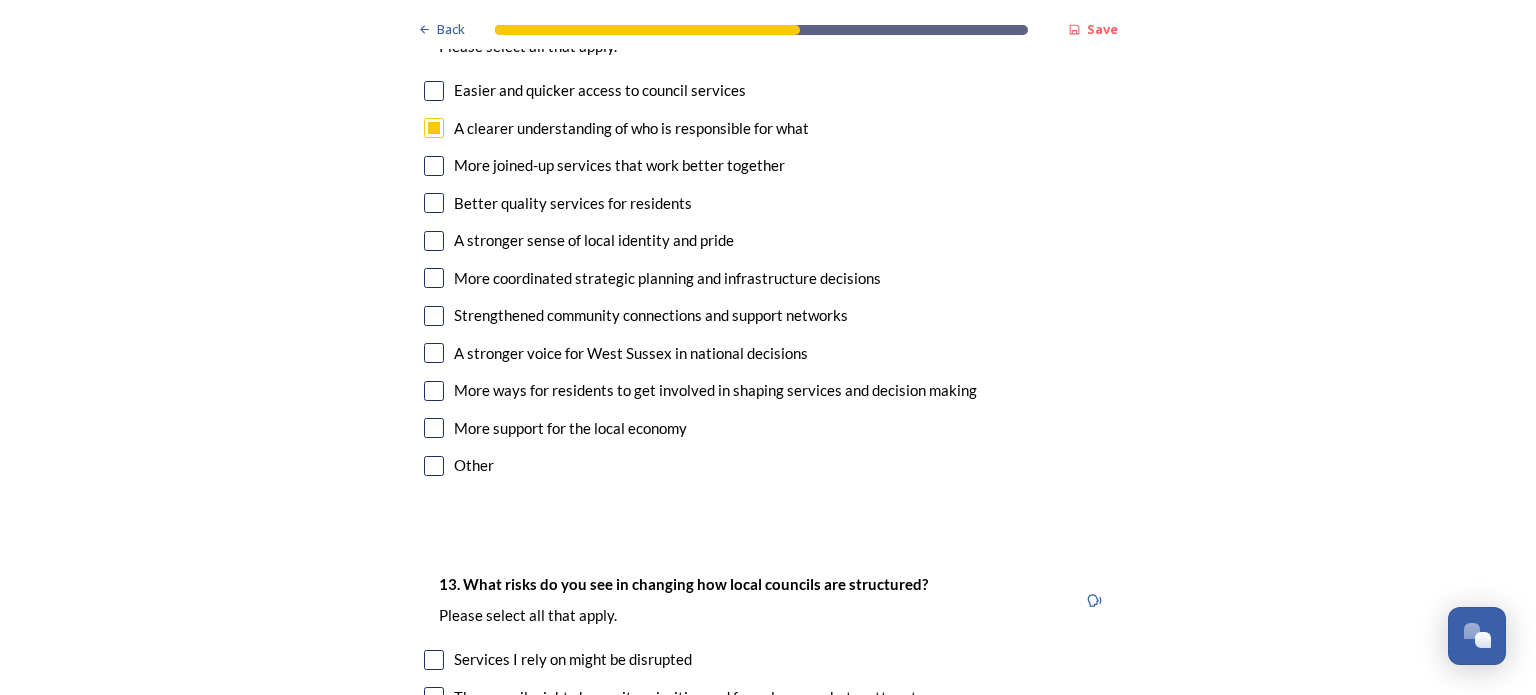 scroll, scrollTop: 3600, scrollLeft: 0, axis: vertical 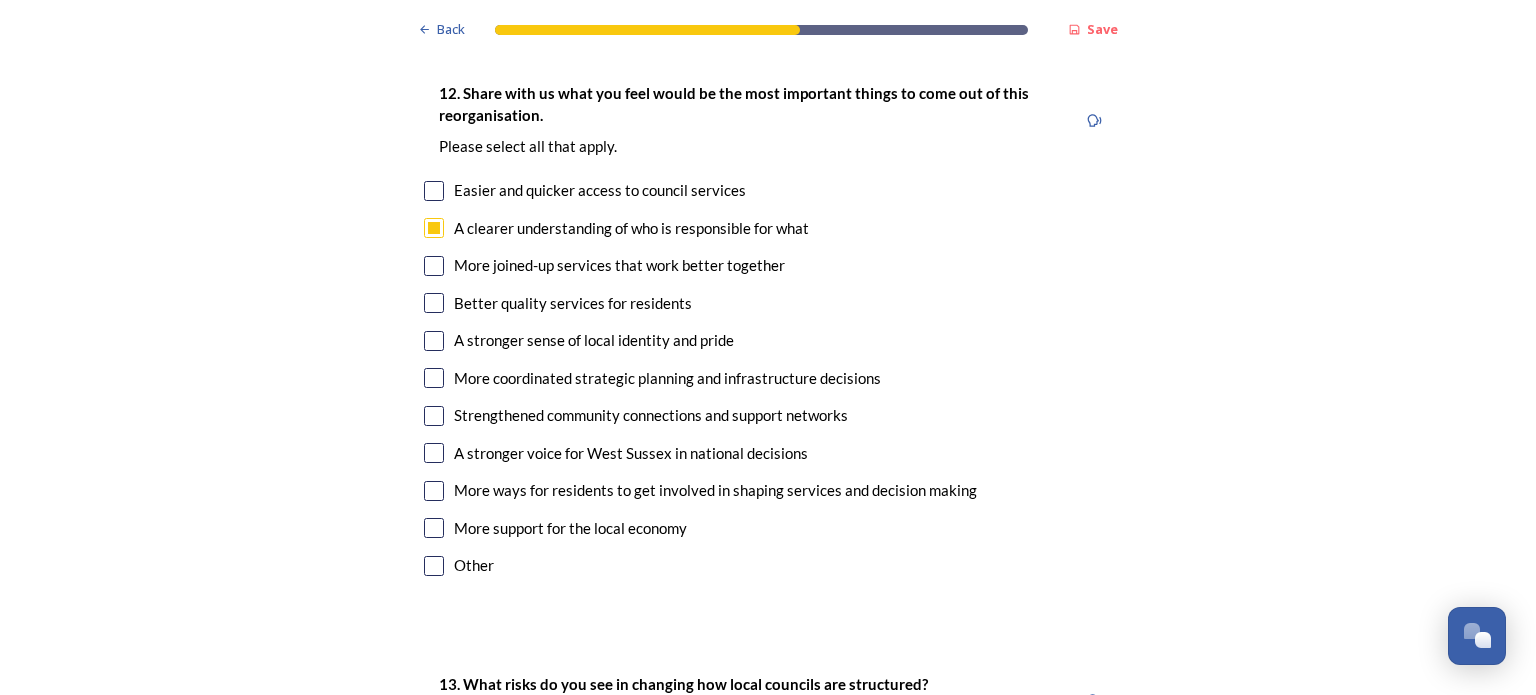 click at bounding box center [434, 378] 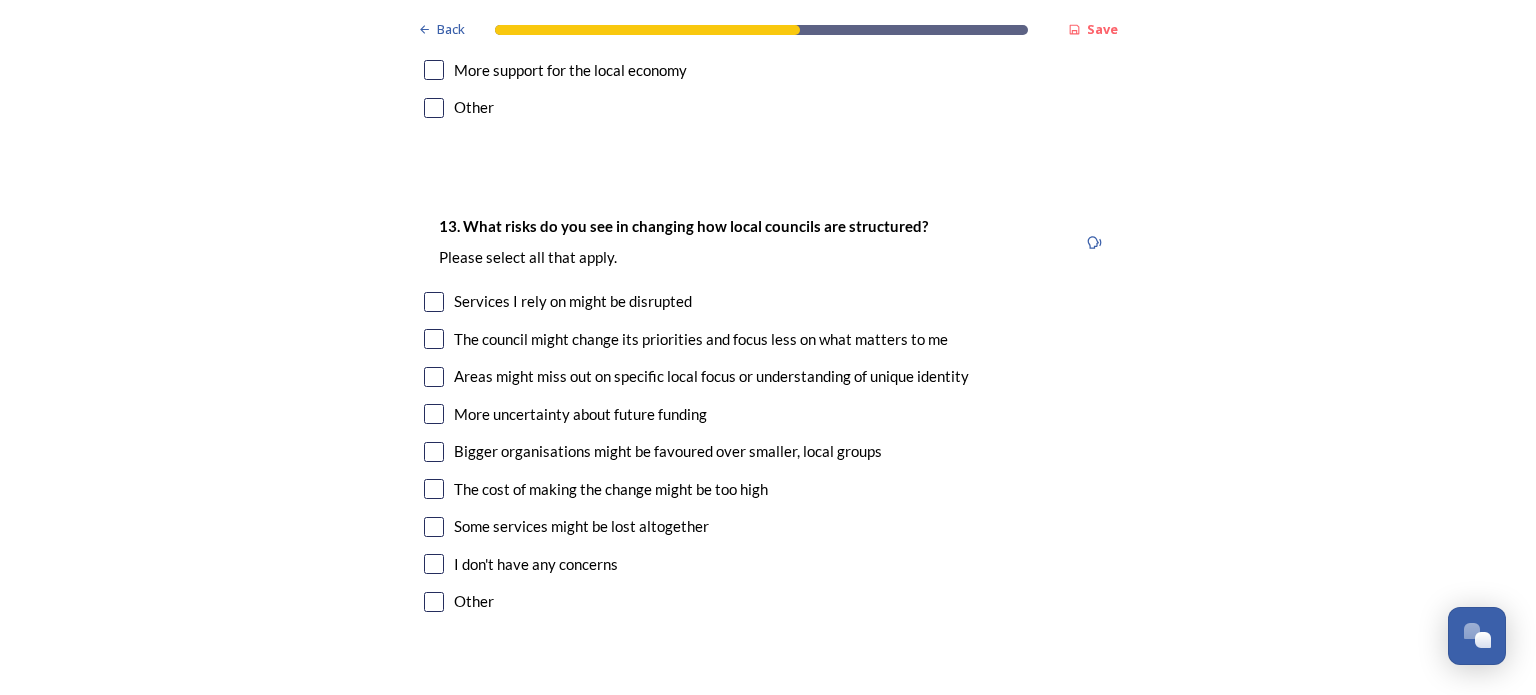 scroll, scrollTop: 4100, scrollLeft: 0, axis: vertical 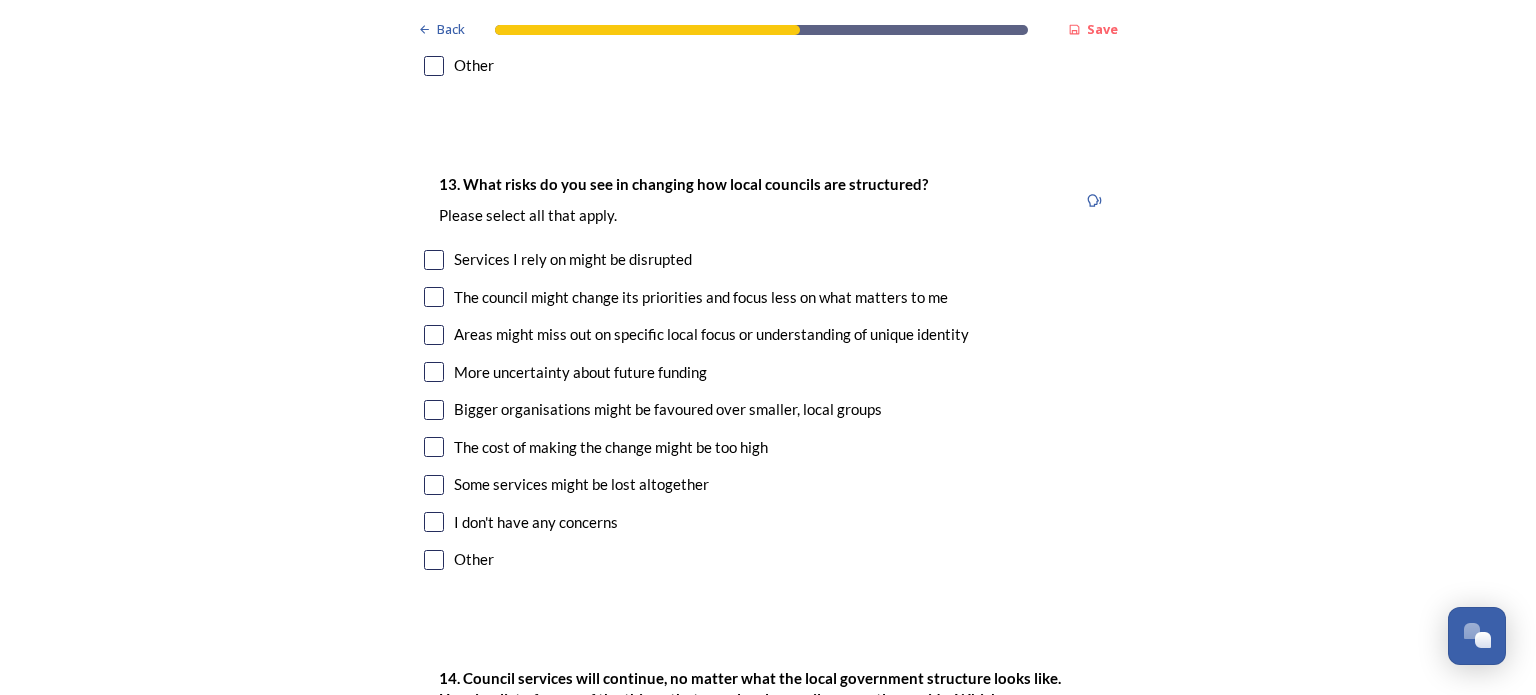 click at bounding box center [434, 260] 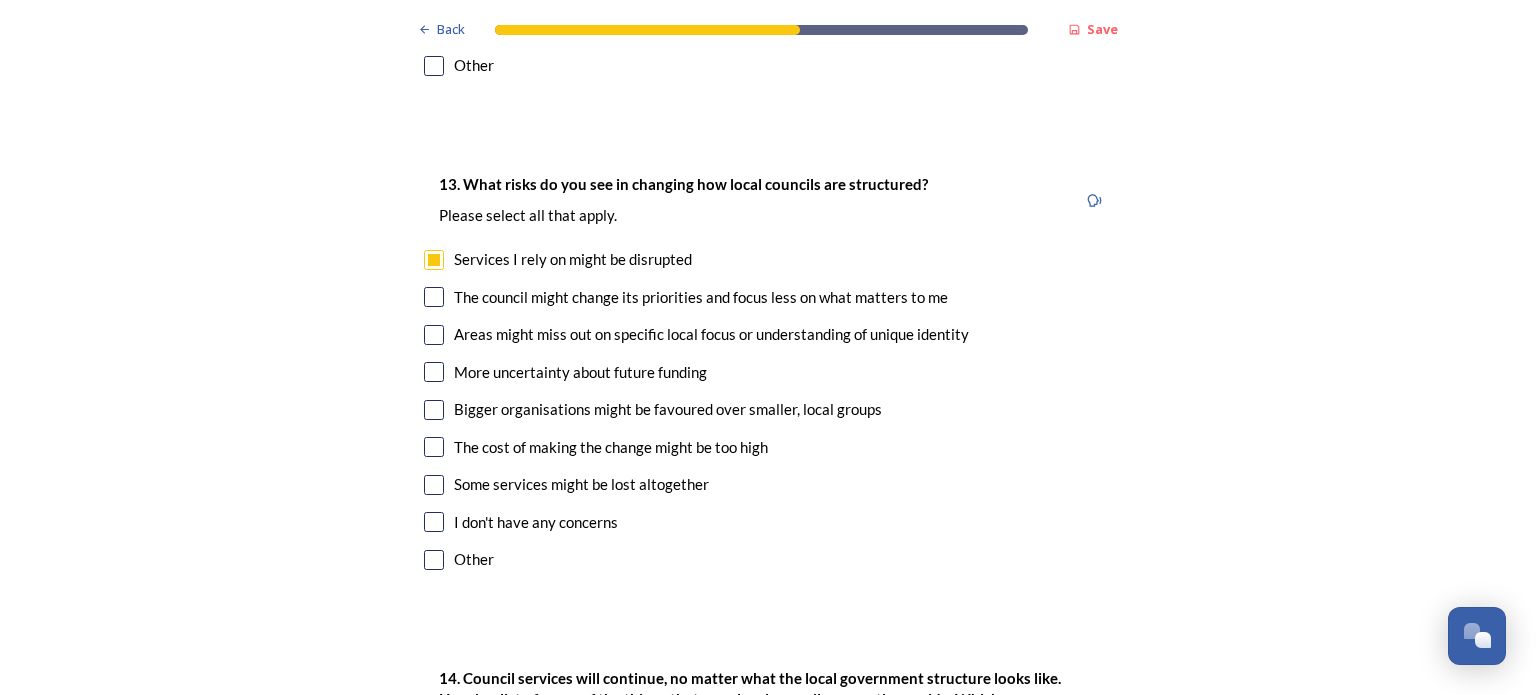 click at bounding box center (434, 297) 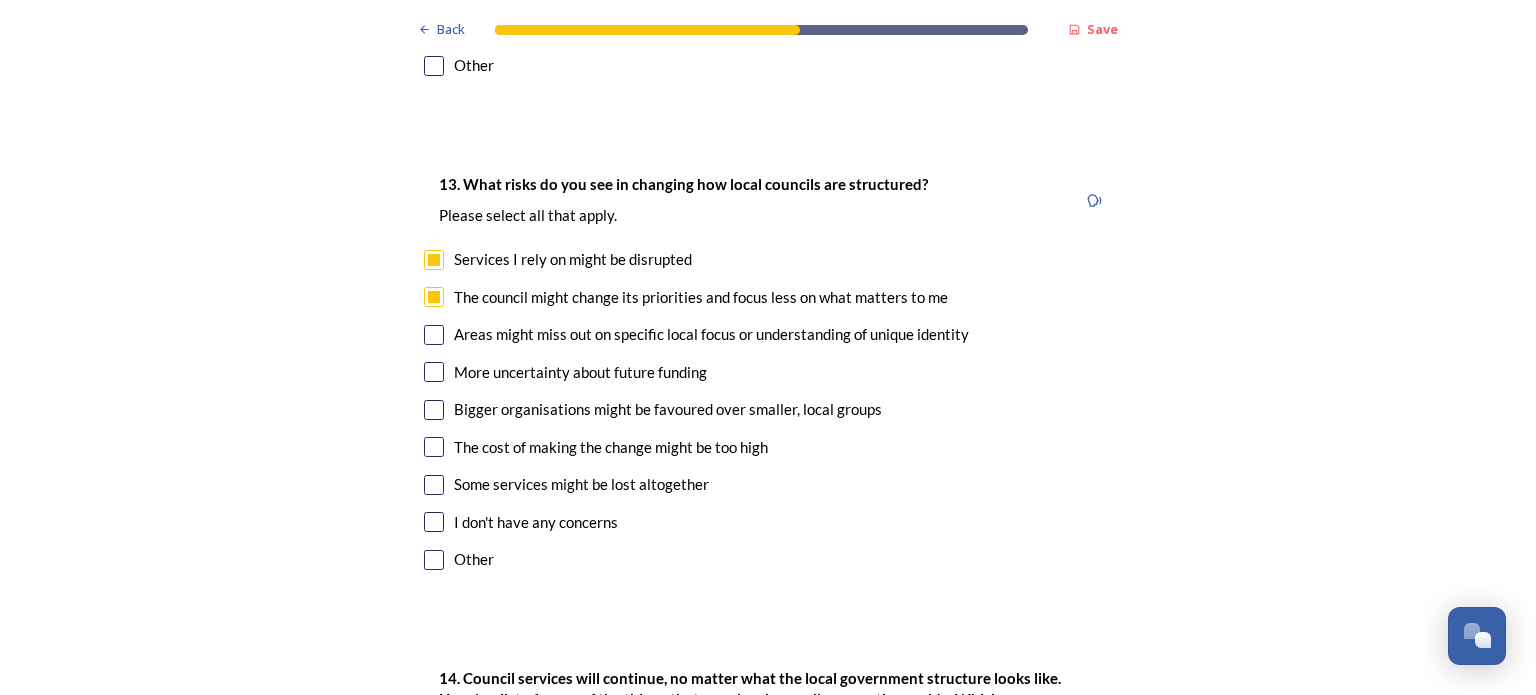 click at bounding box center [434, 335] 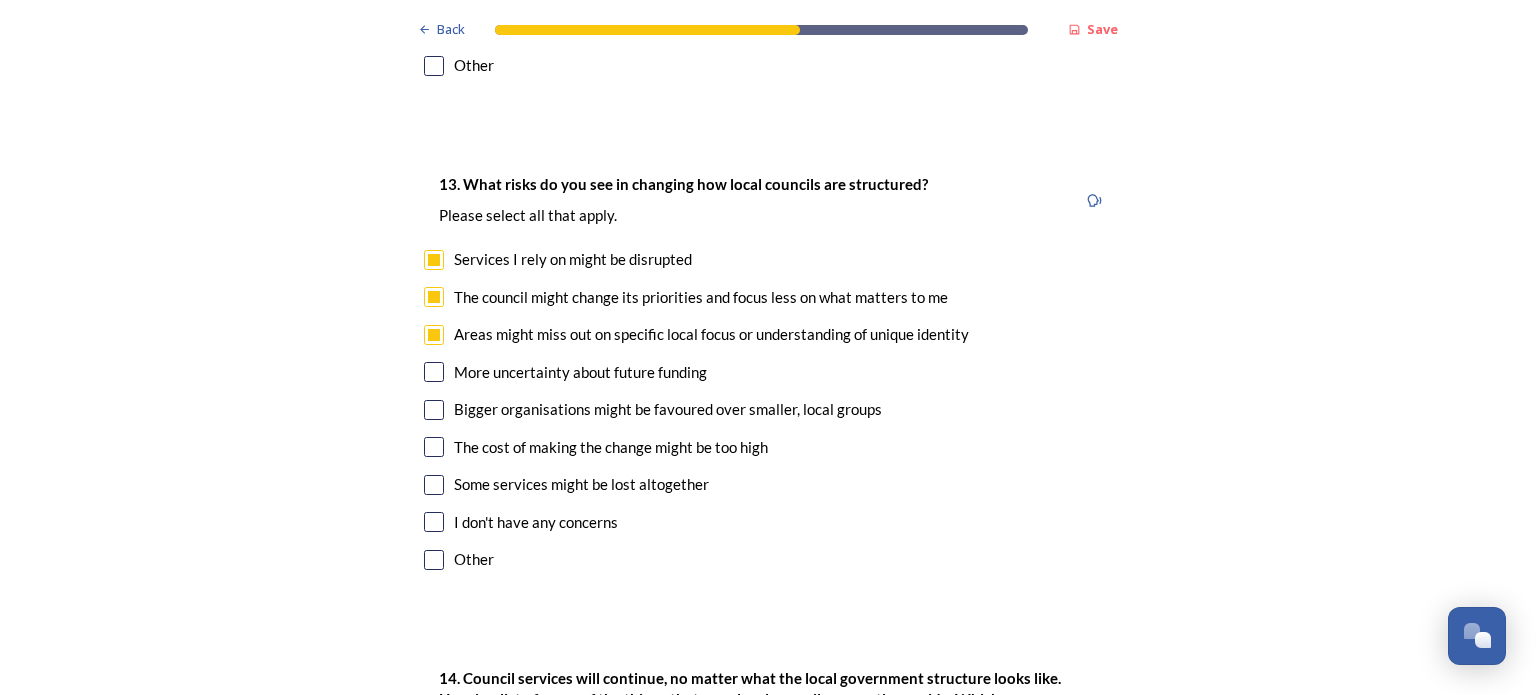 click at bounding box center [434, 372] 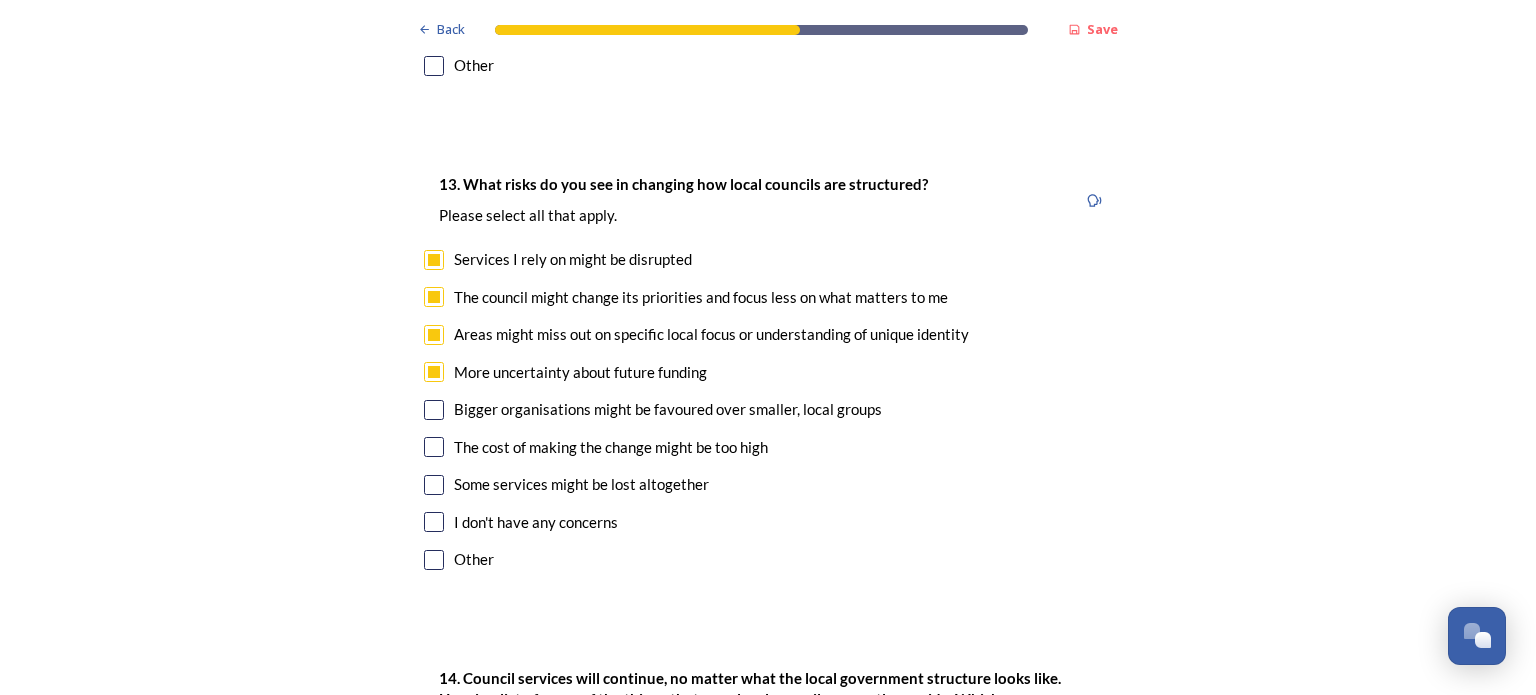 click at bounding box center (434, 485) 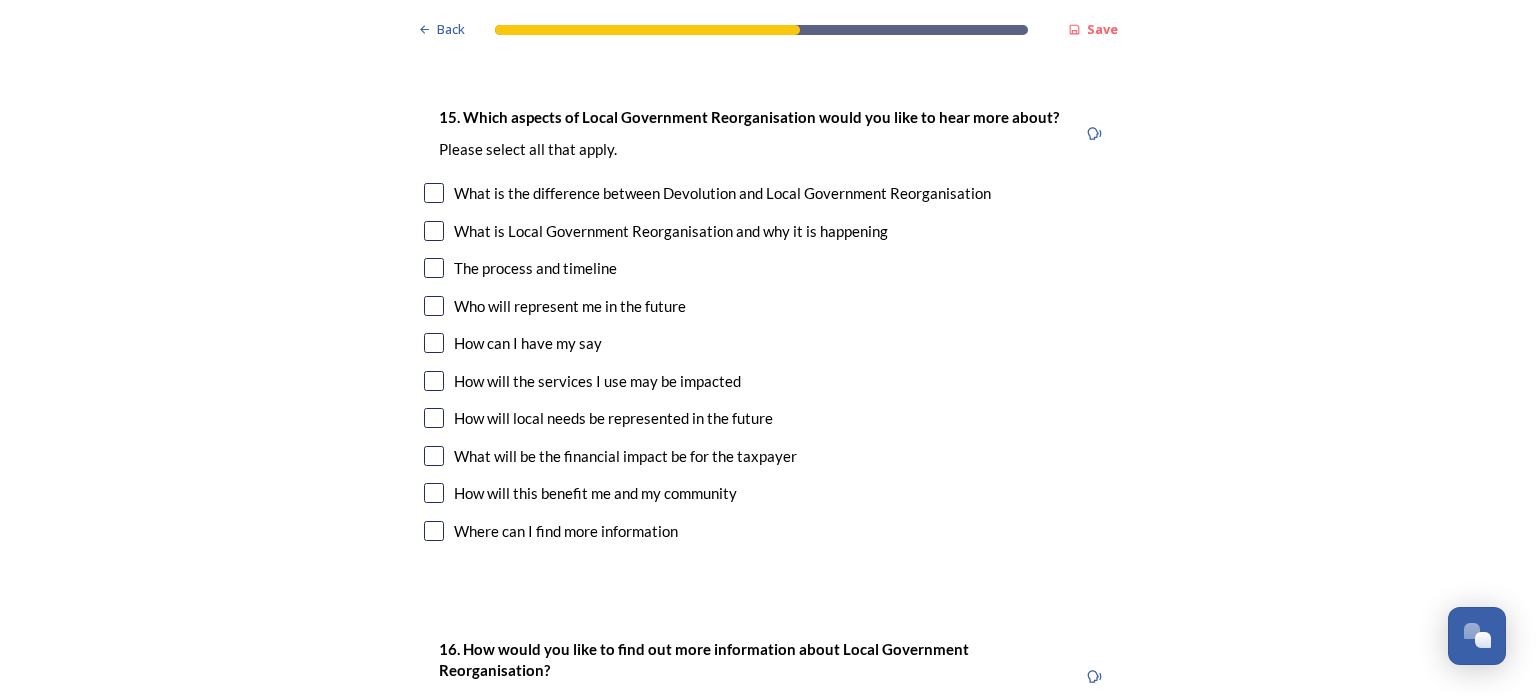 scroll, scrollTop: 5700, scrollLeft: 0, axis: vertical 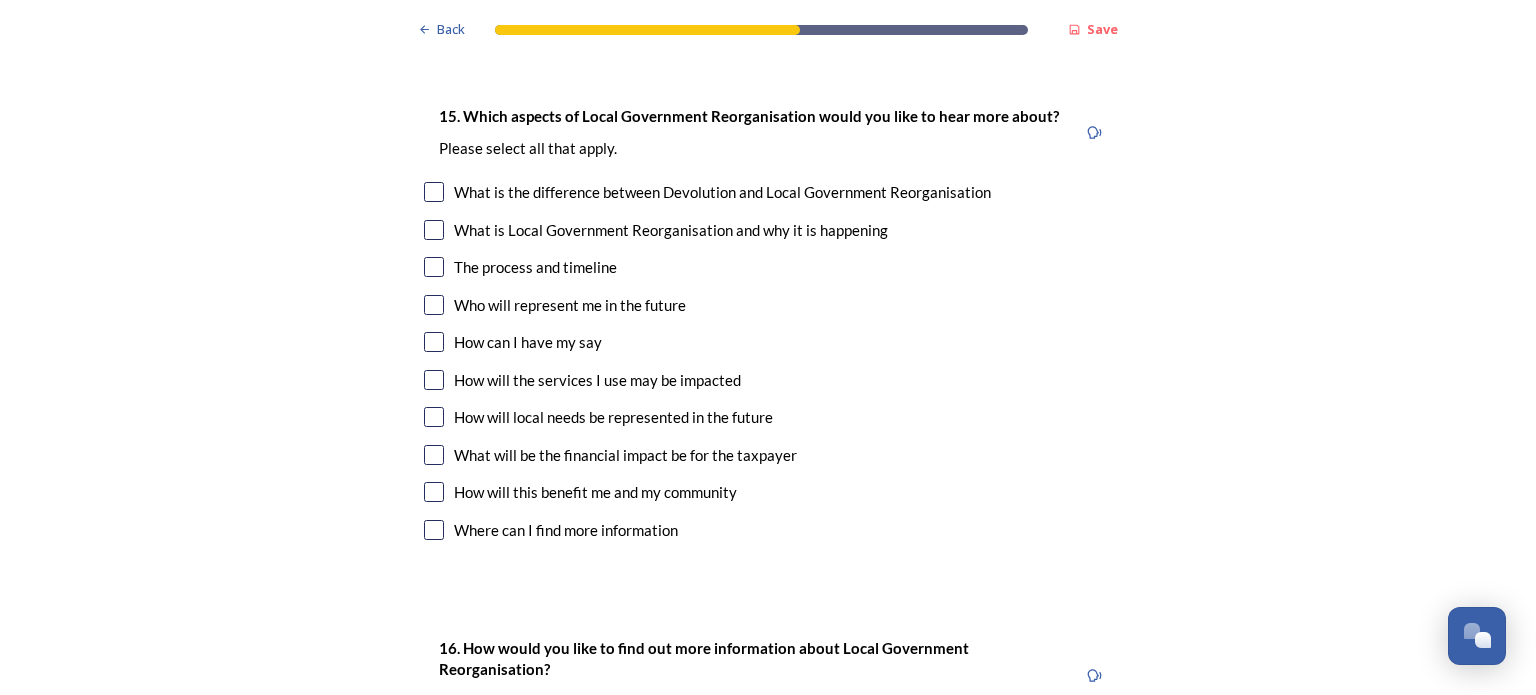 click at bounding box center (434, 305) 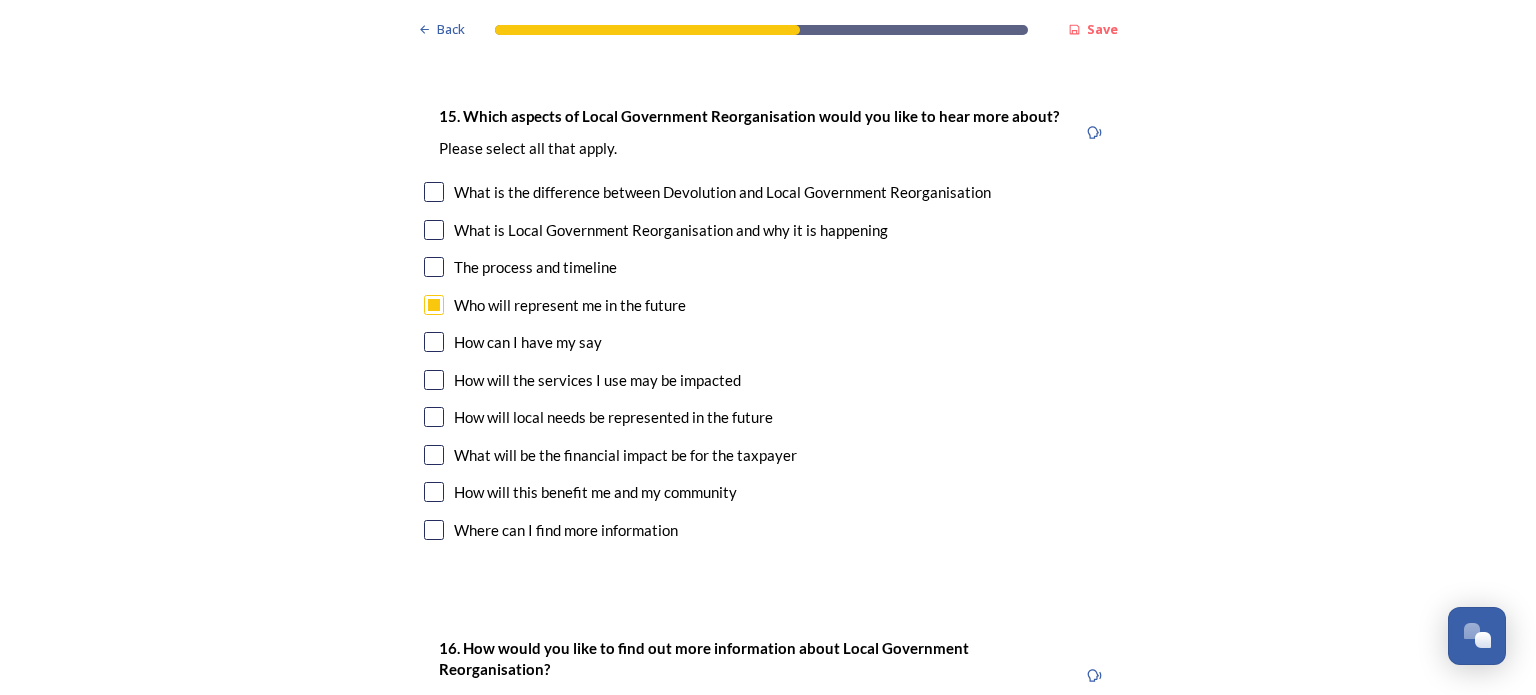 click at bounding box center [434, 380] 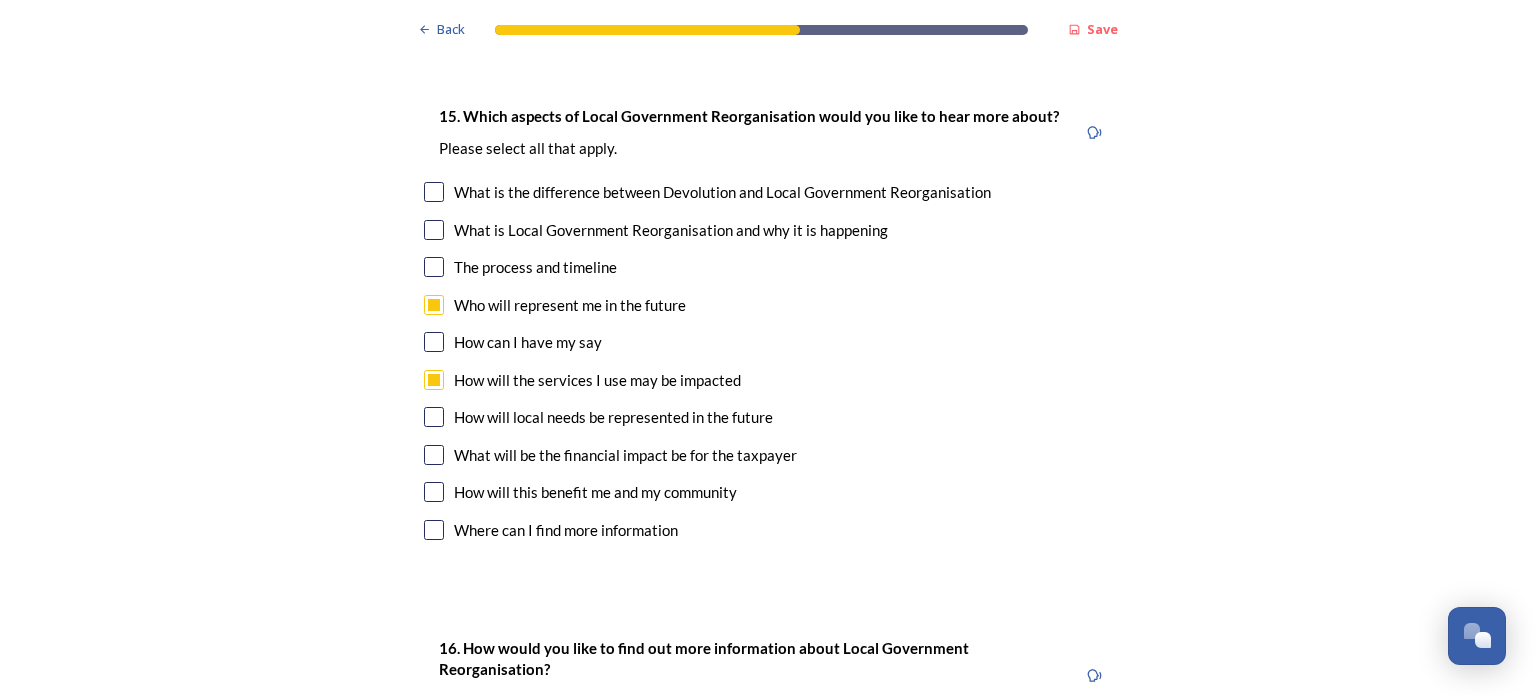 click at bounding box center [434, 417] 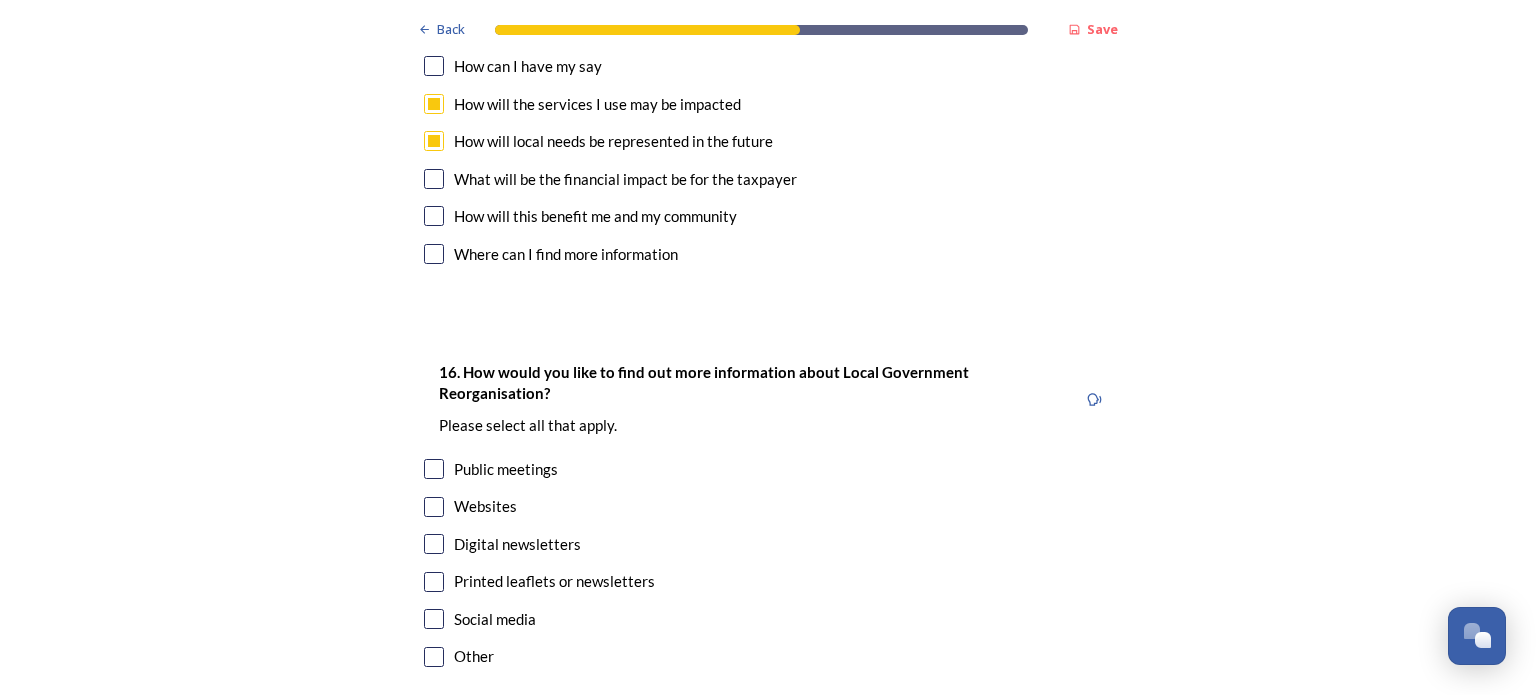 scroll, scrollTop: 6100, scrollLeft: 0, axis: vertical 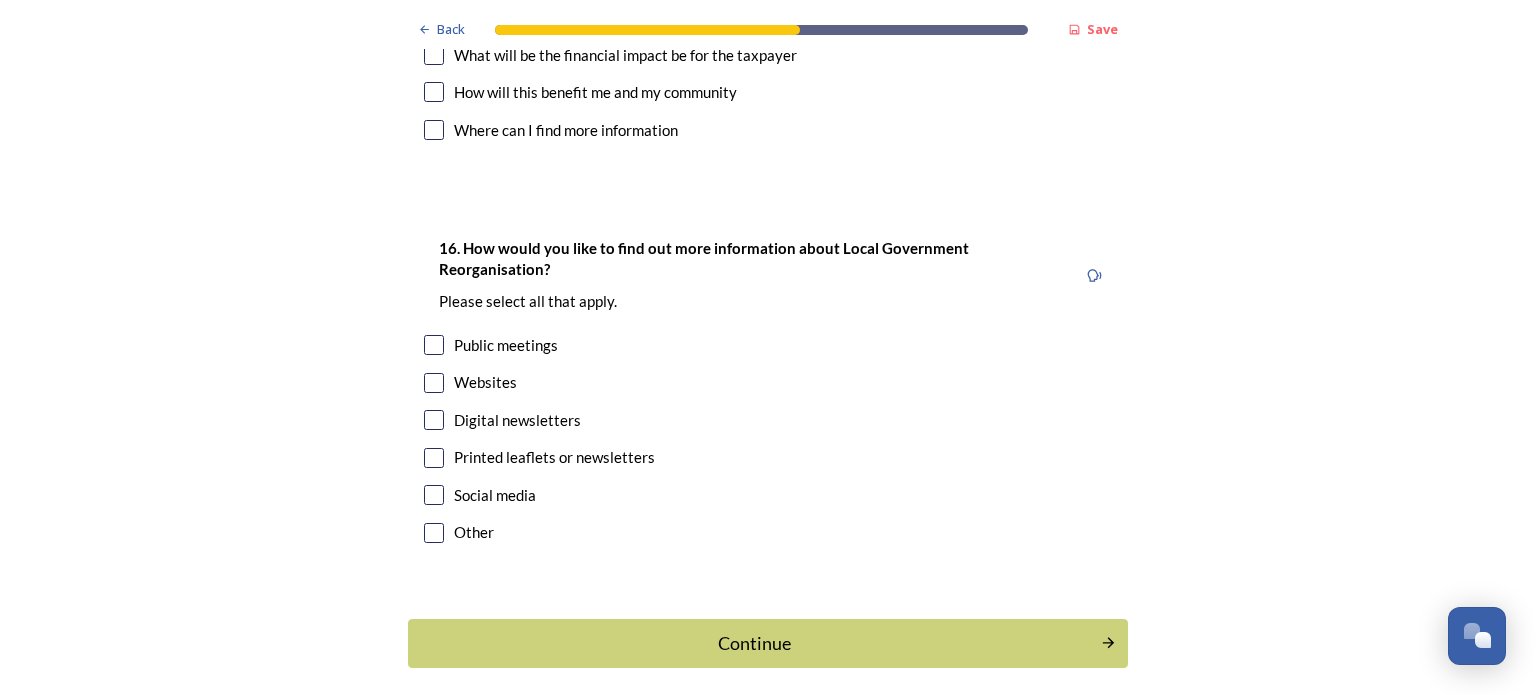 click at bounding box center (434, 383) 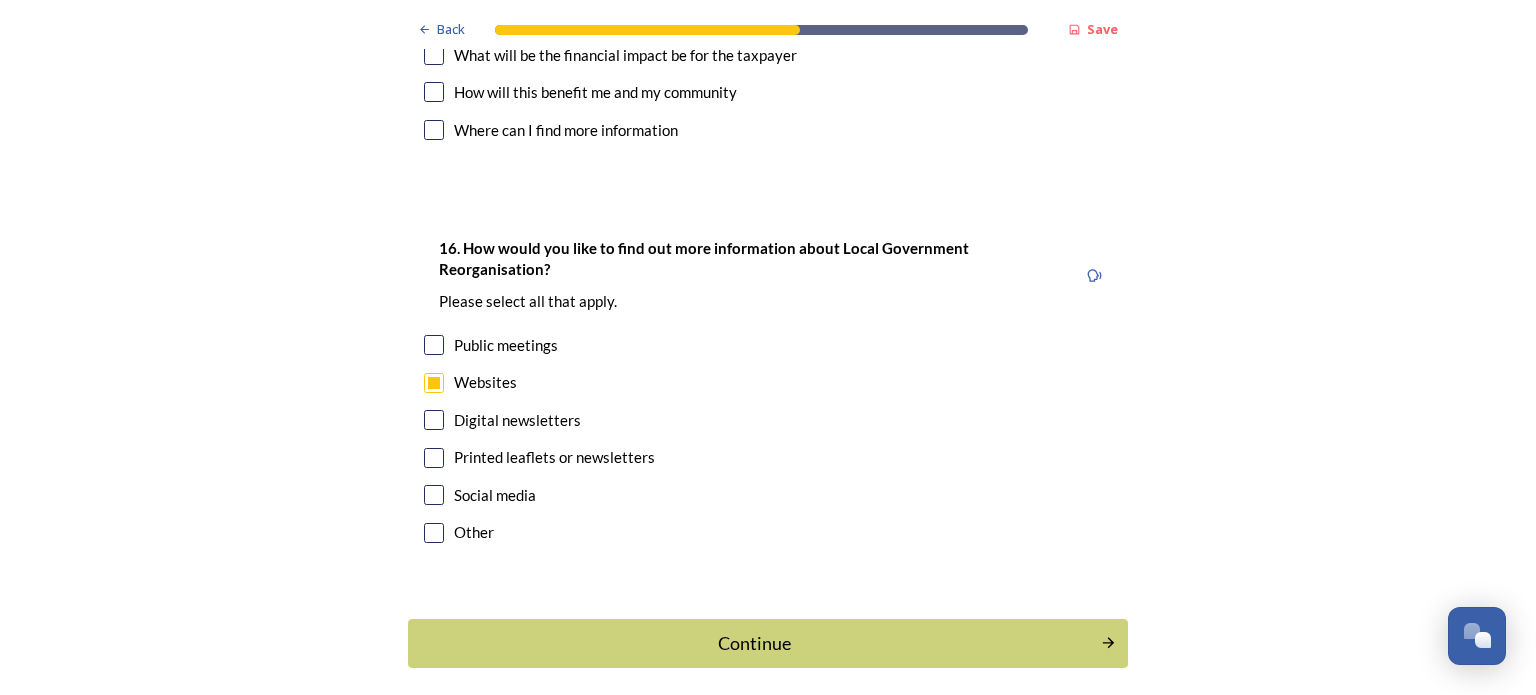 click at bounding box center [434, 420] 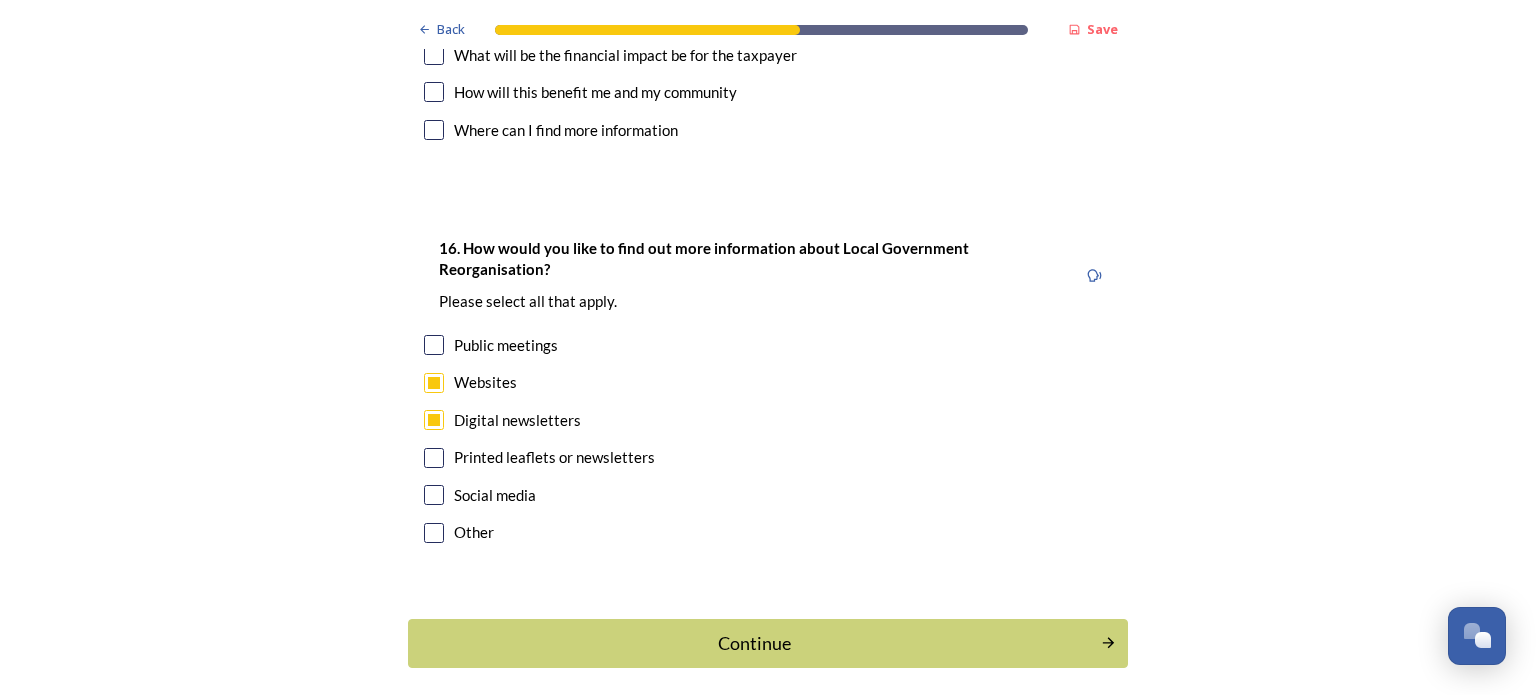 click at bounding box center [434, 458] 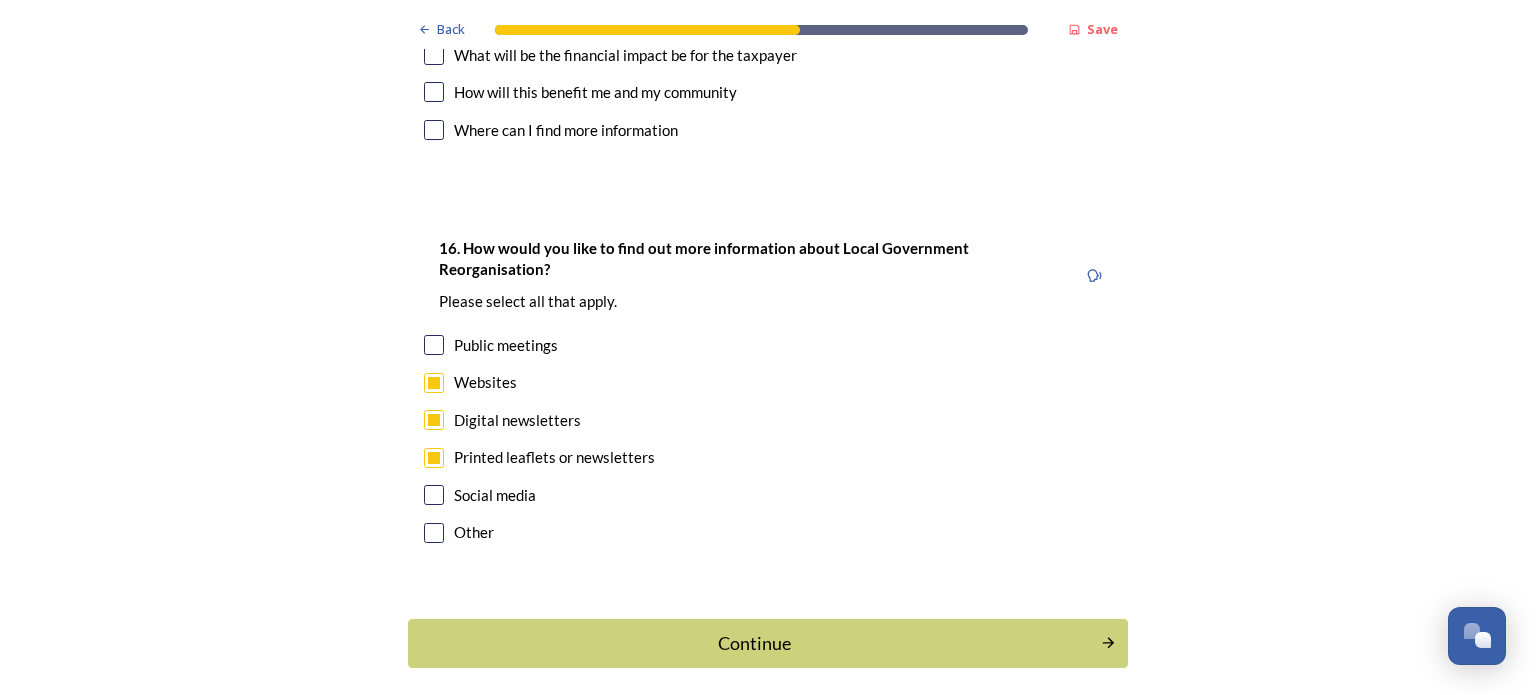 click at bounding box center (434, 495) 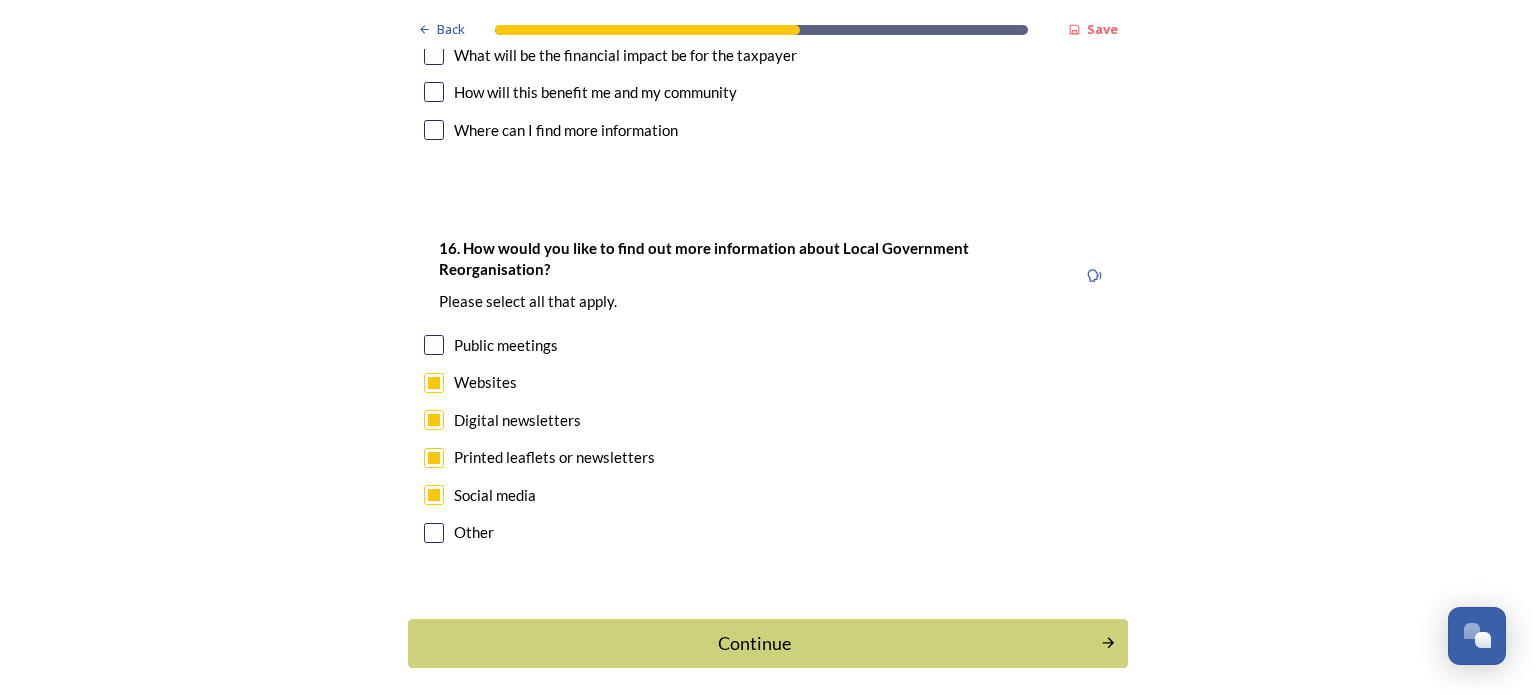scroll, scrollTop: 6188, scrollLeft: 0, axis: vertical 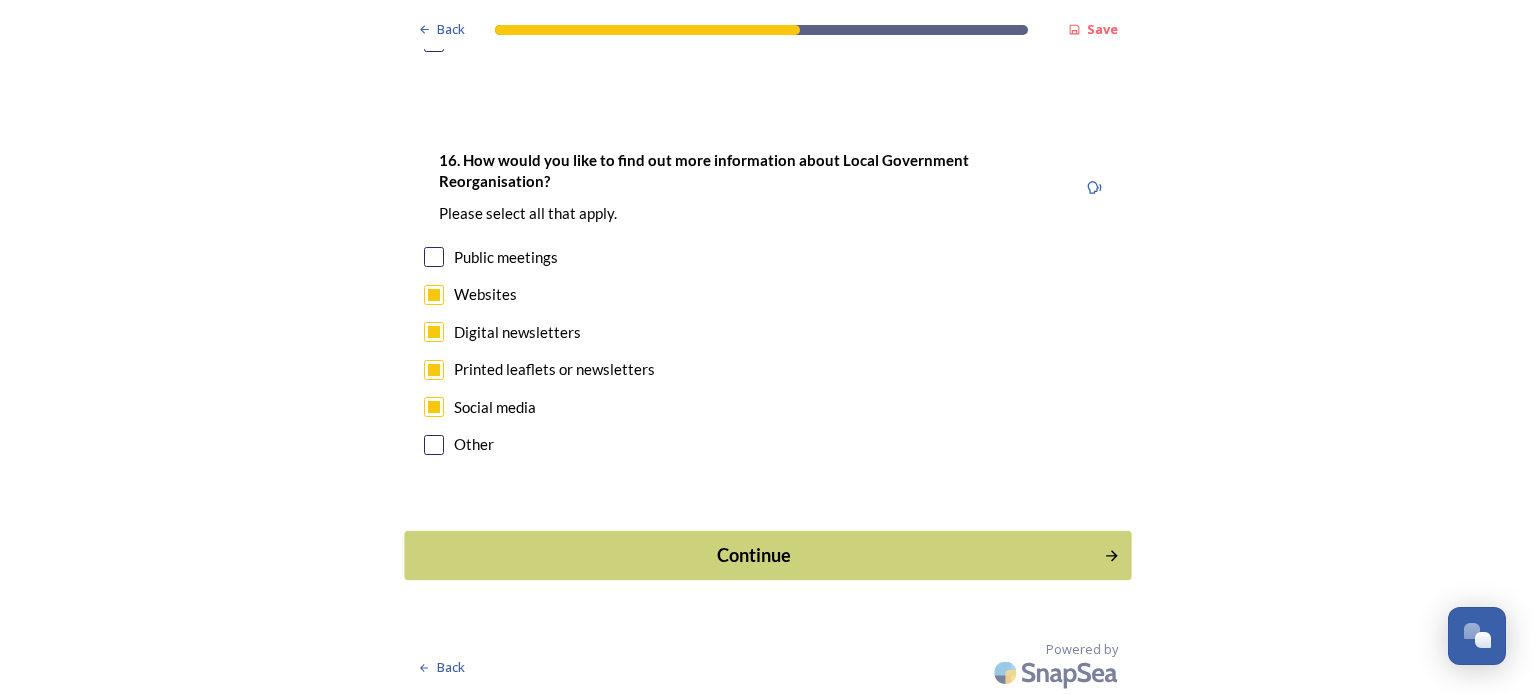 click on "Continue" at bounding box center (754, 555) 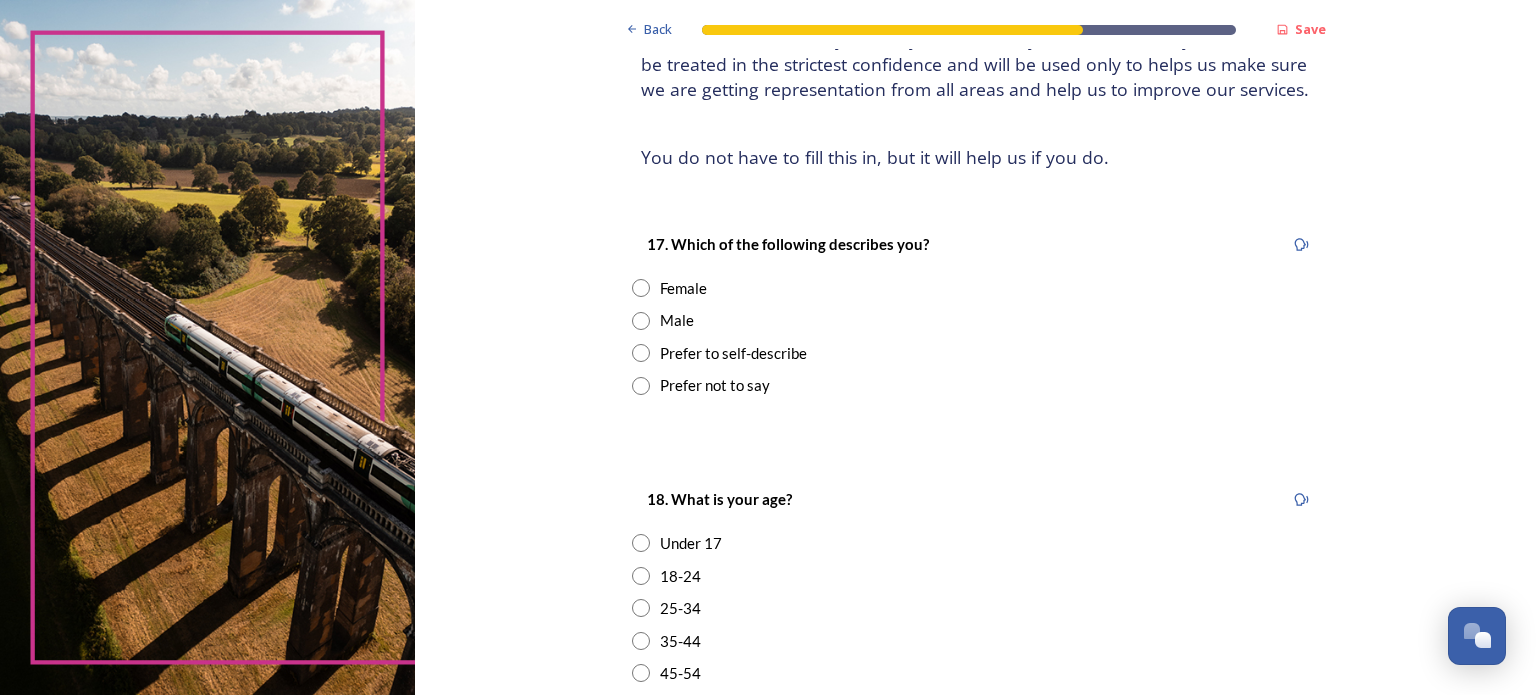 scroll, scrollTop: 200, scrollLeft: 0, axis: vertical 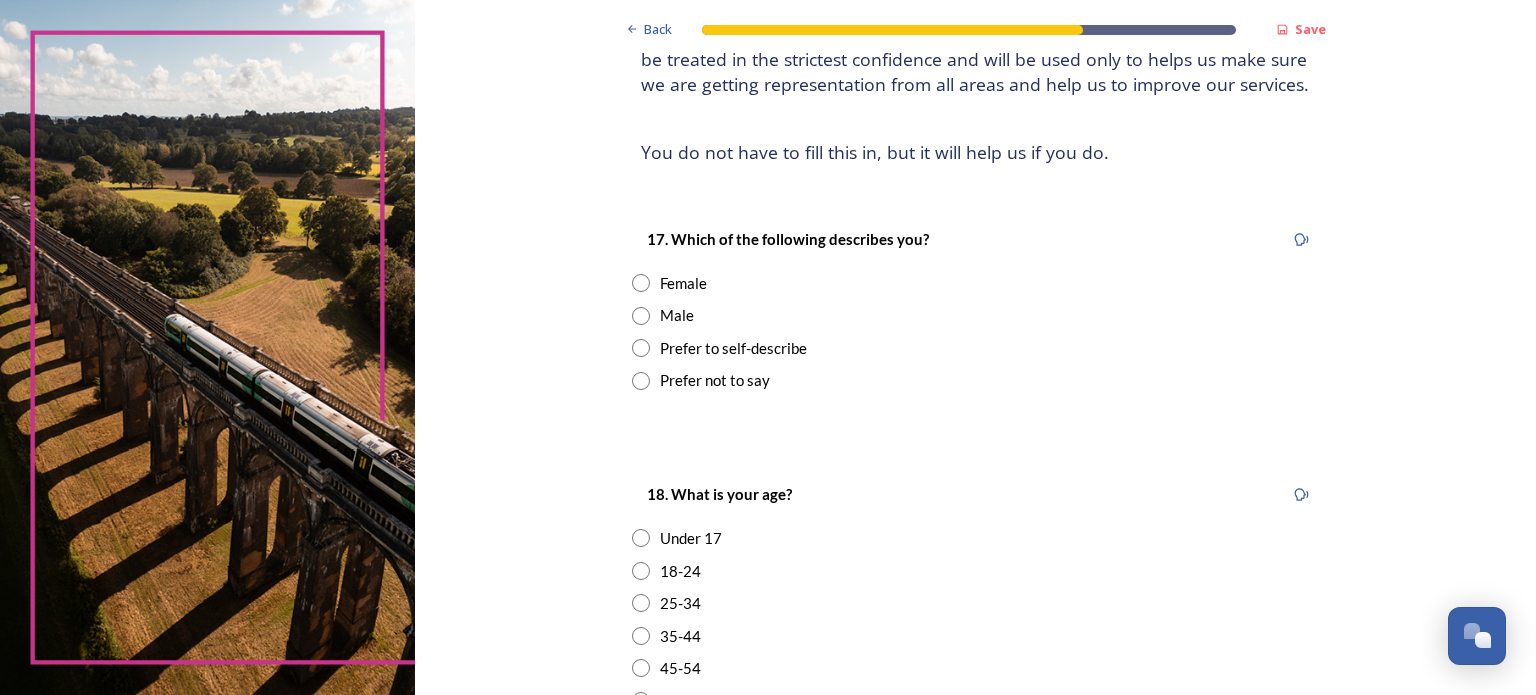 click at bounding box center [641, 316] 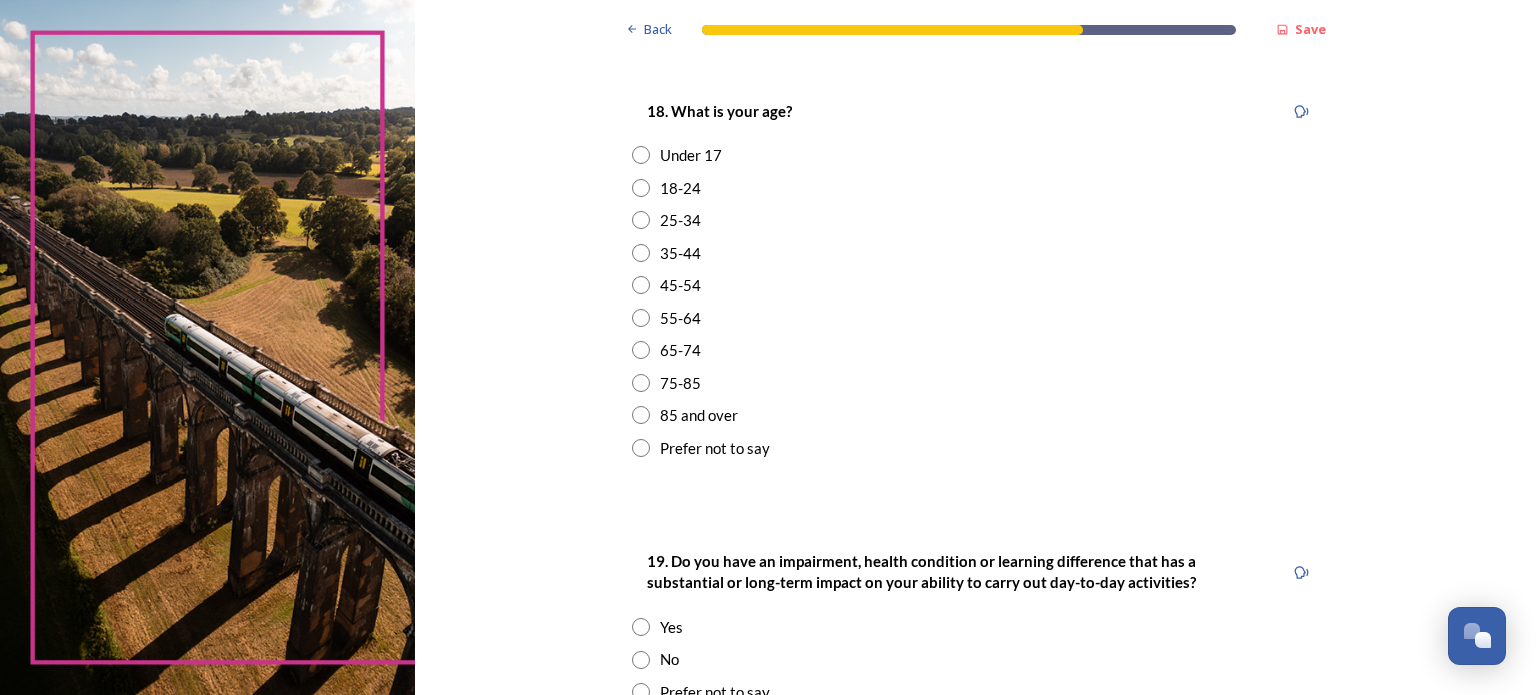 scroll, scrollTop: 700, scrollLeft: 0, axis: vertical 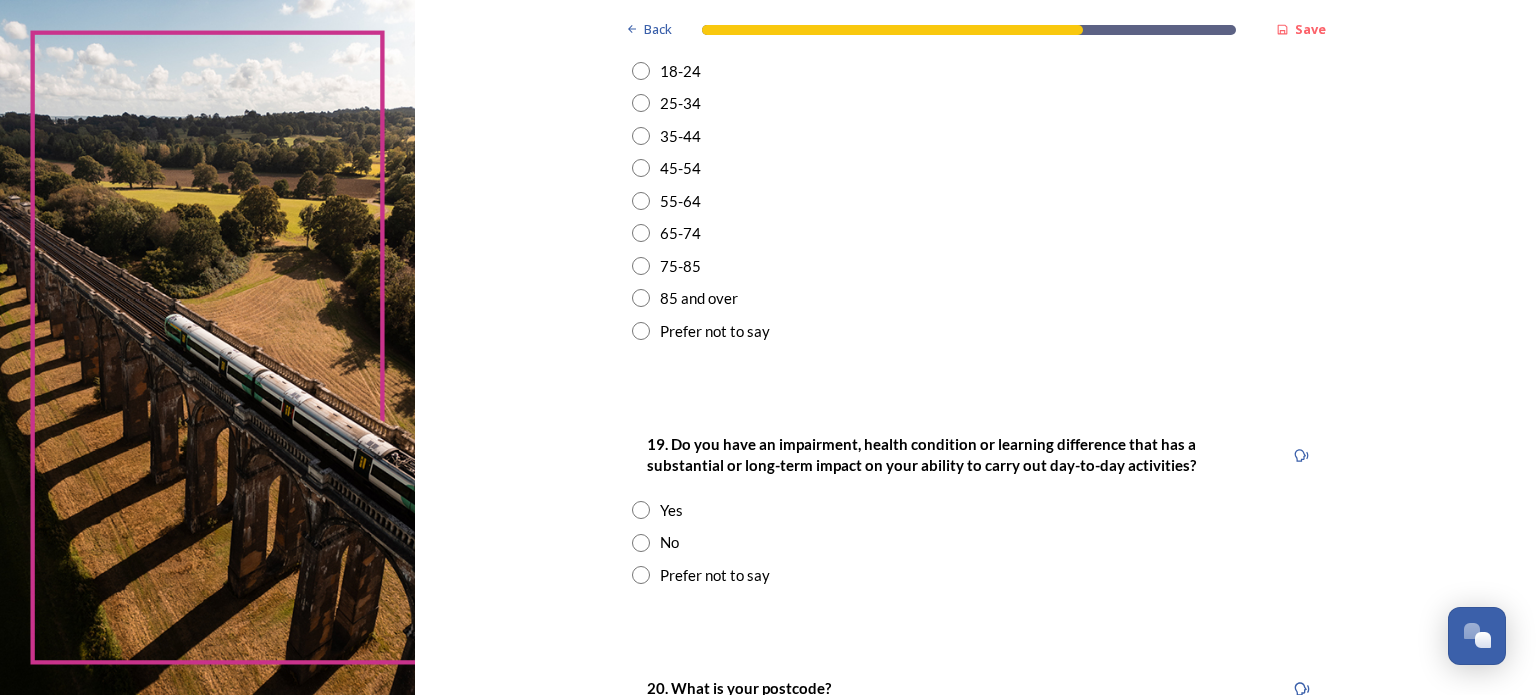 click at bounding box center (641, 233) 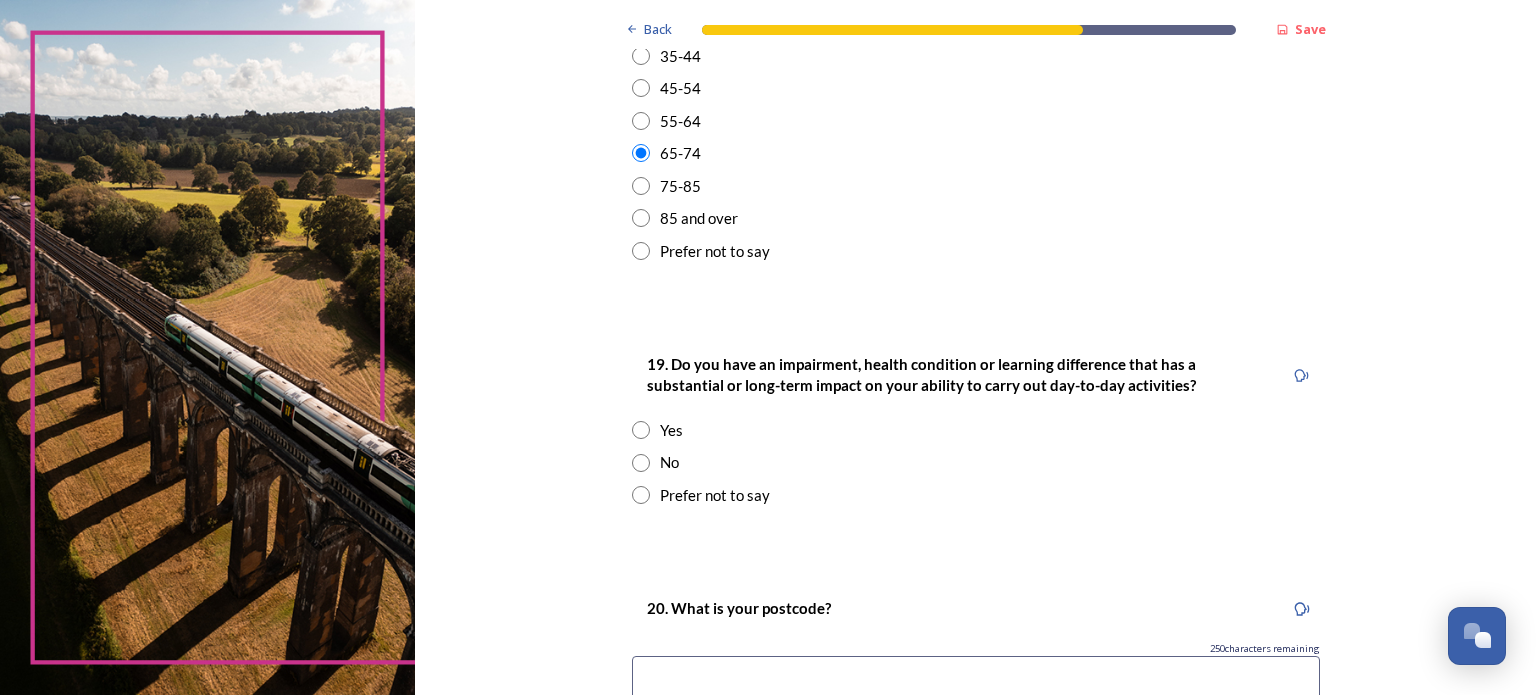 scroll, scrollTop: 900, scrollLeft: 0, axis: vertical 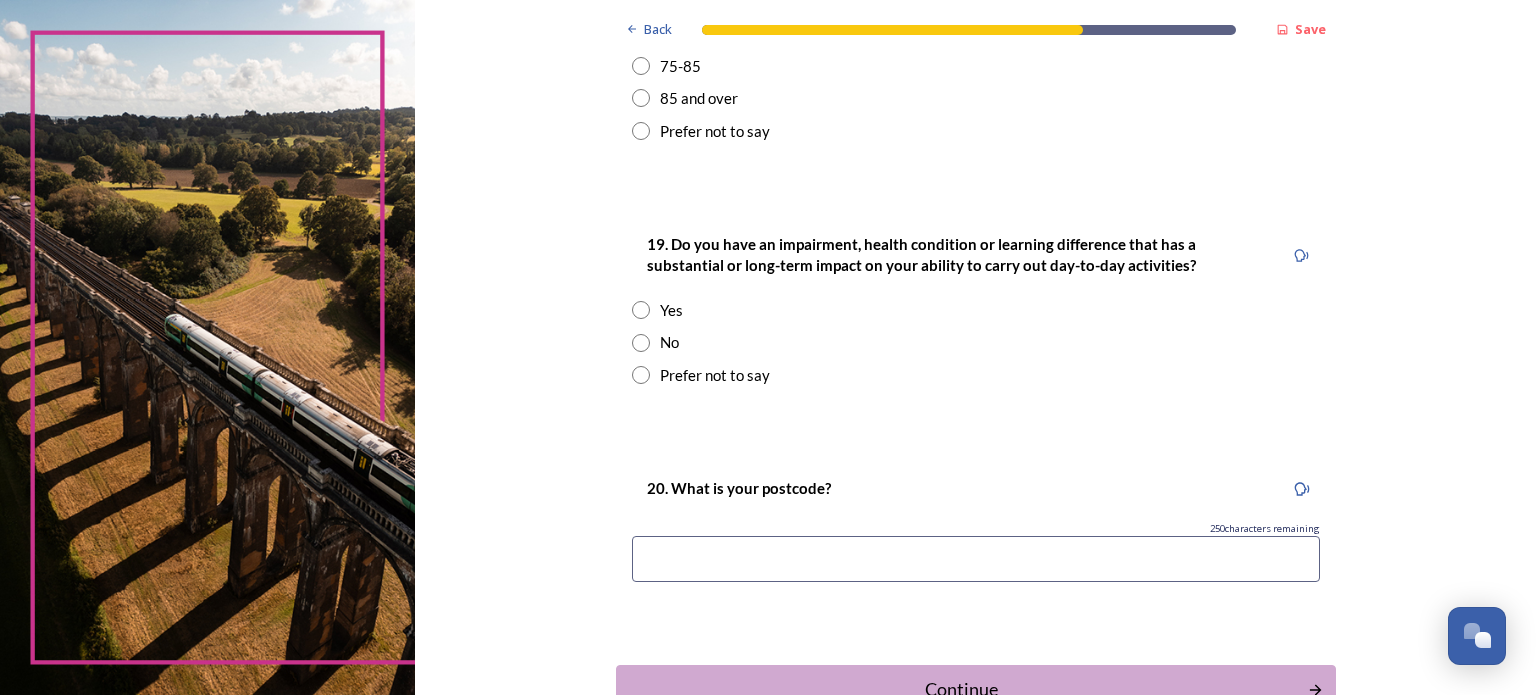 click at bounding box center (641, 343) 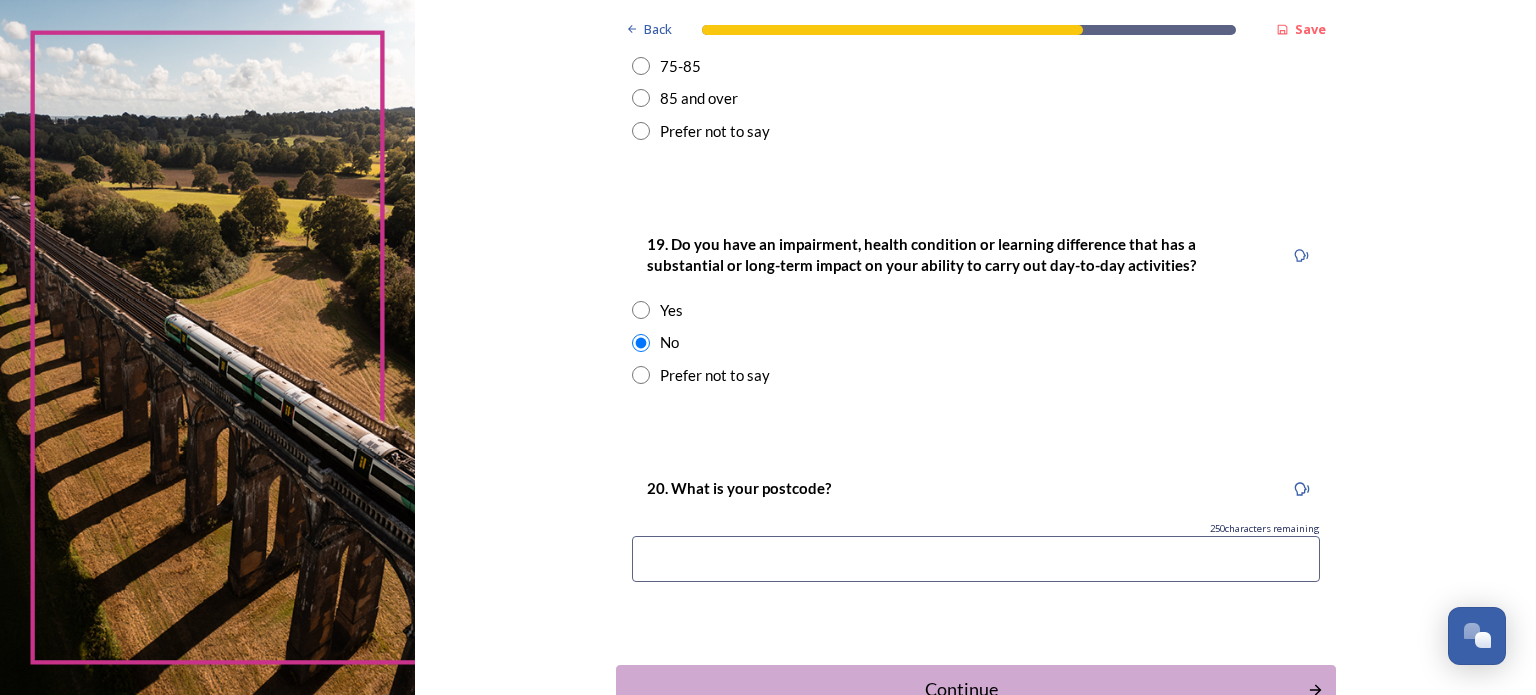 click at bounding box center (976, 559) 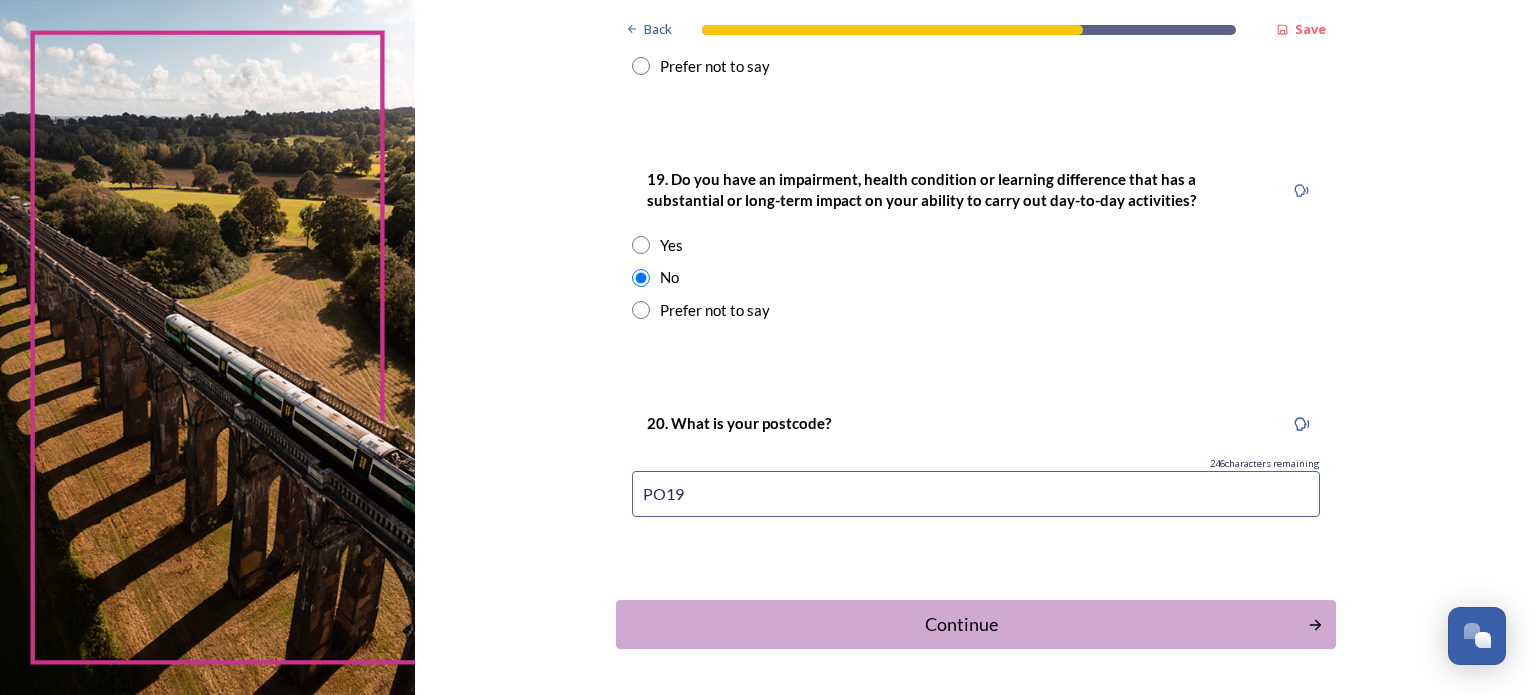 scroll, scrollTop: 1000, scrollLeft: 0, axis: vertical 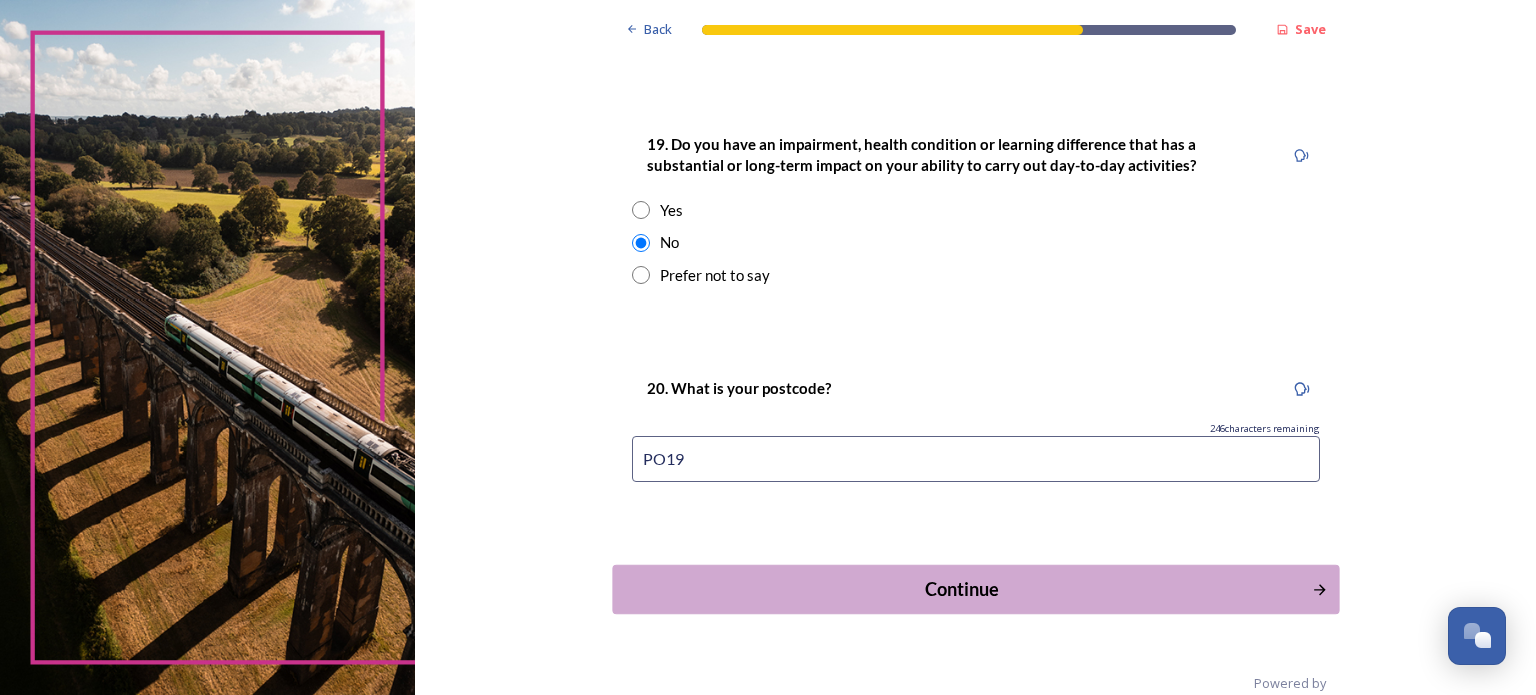 type on "PO19" 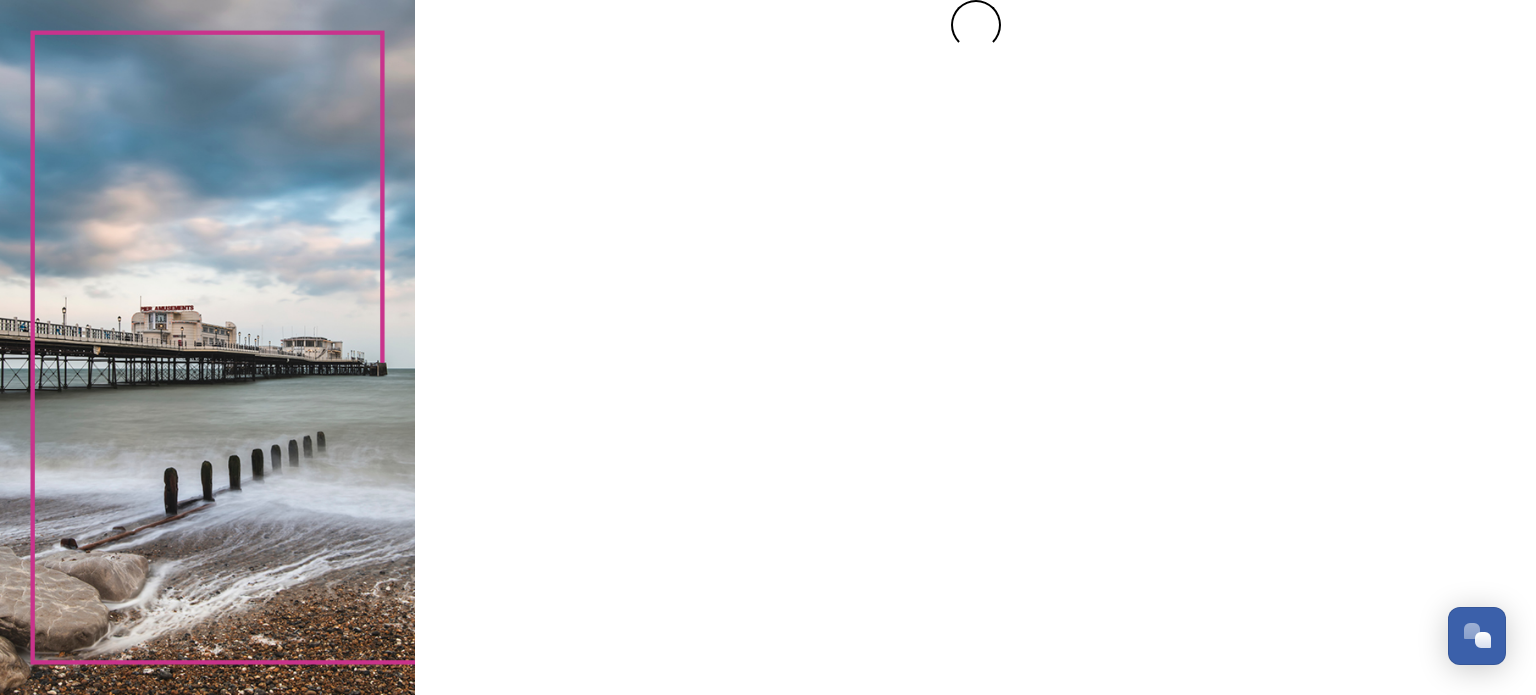 scroll, scrollTop: 0, scrollLeft: 0, axis: both 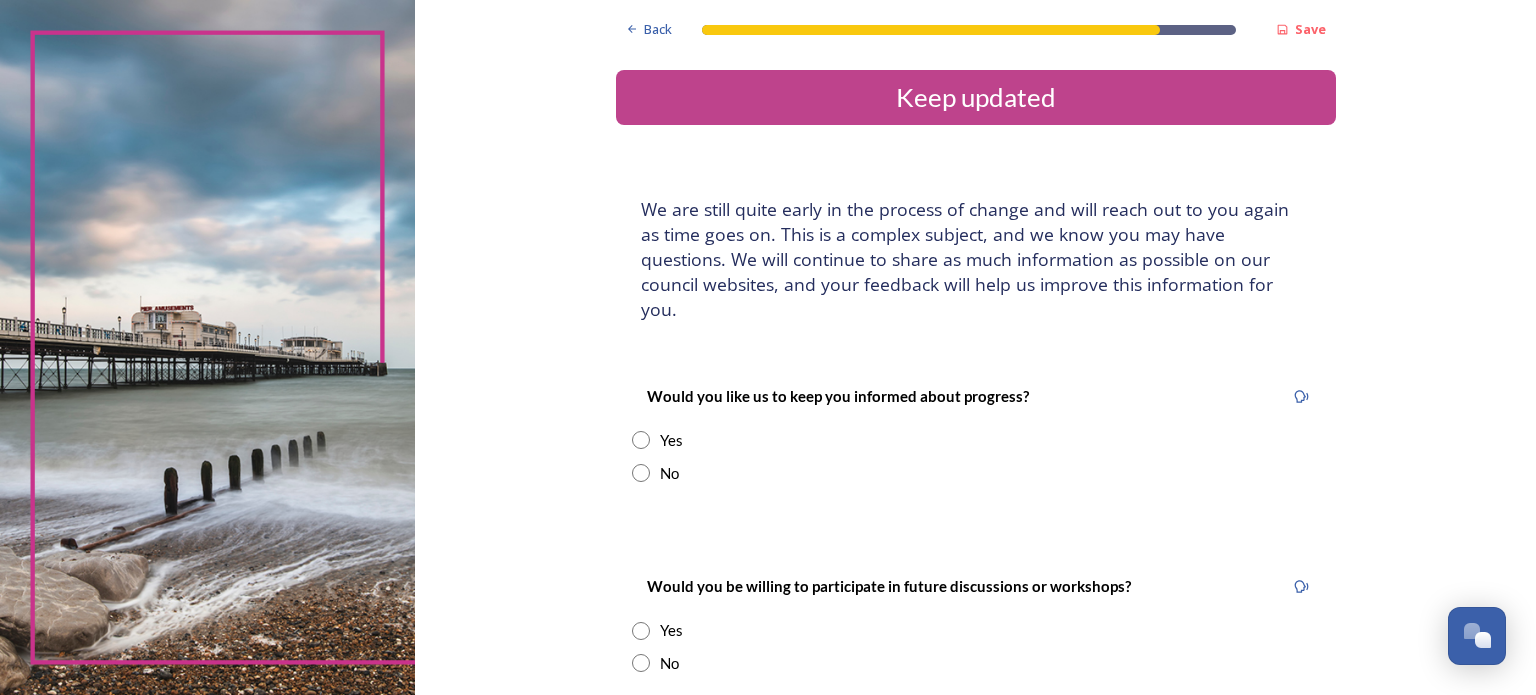 click at bounding box center [641, 440] 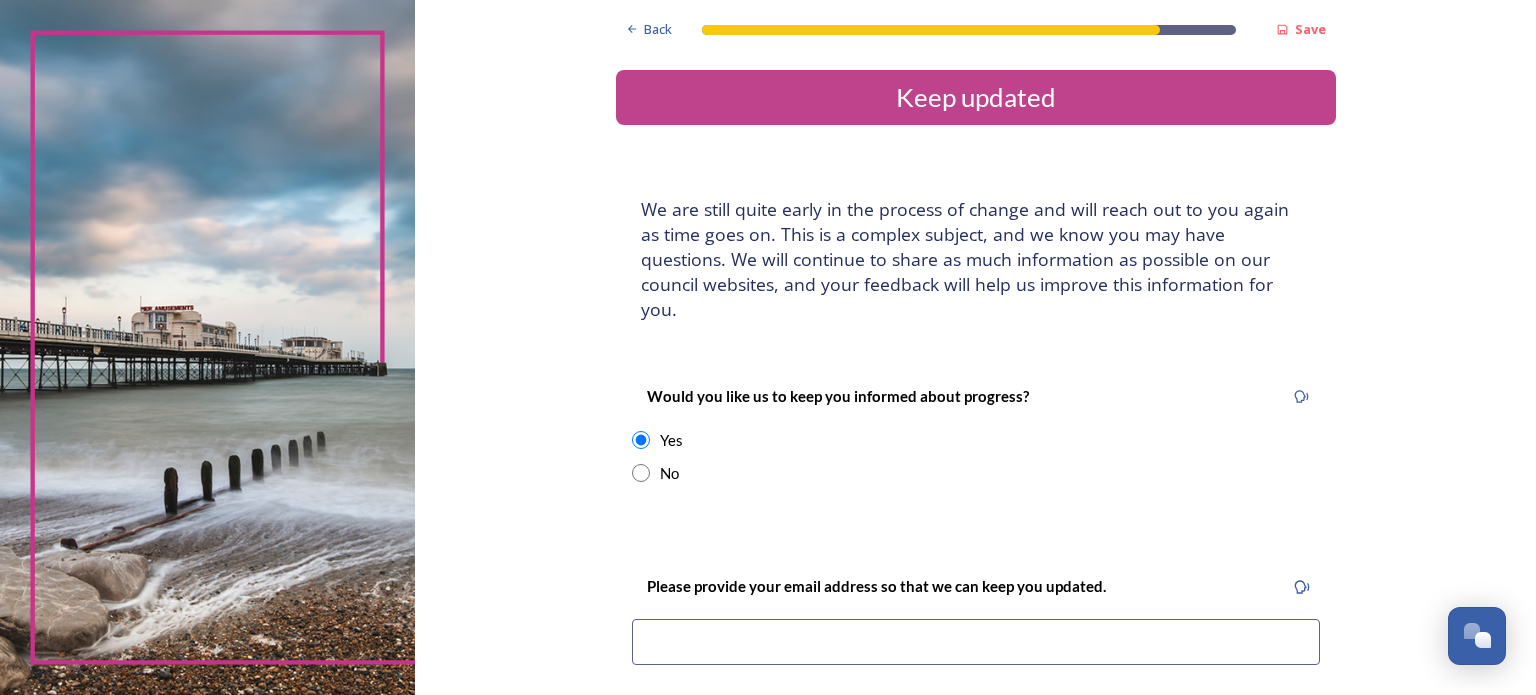 click at bounding box center [976, 642] 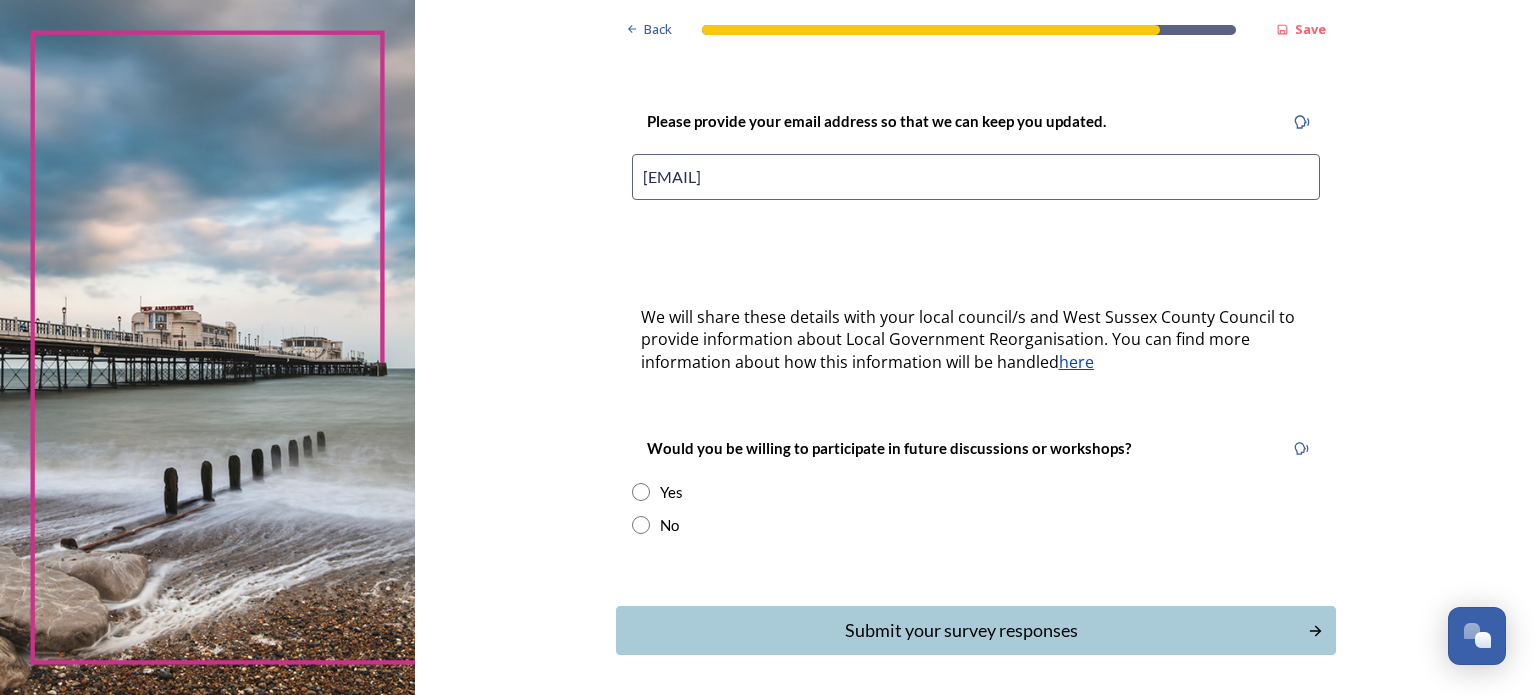 scroll, scrollTop: 500, scrollLeft: 0, axis: vertical 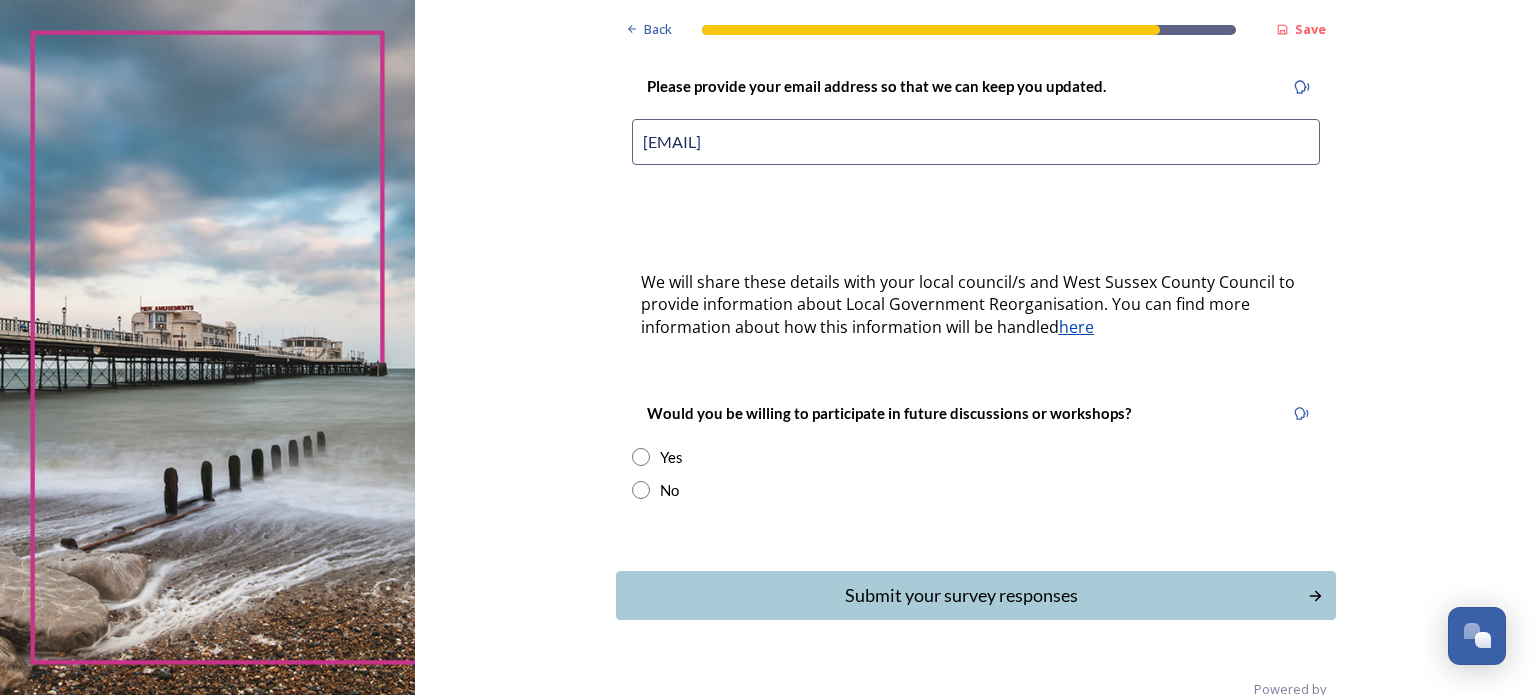 click at bounding box center (641, 490) 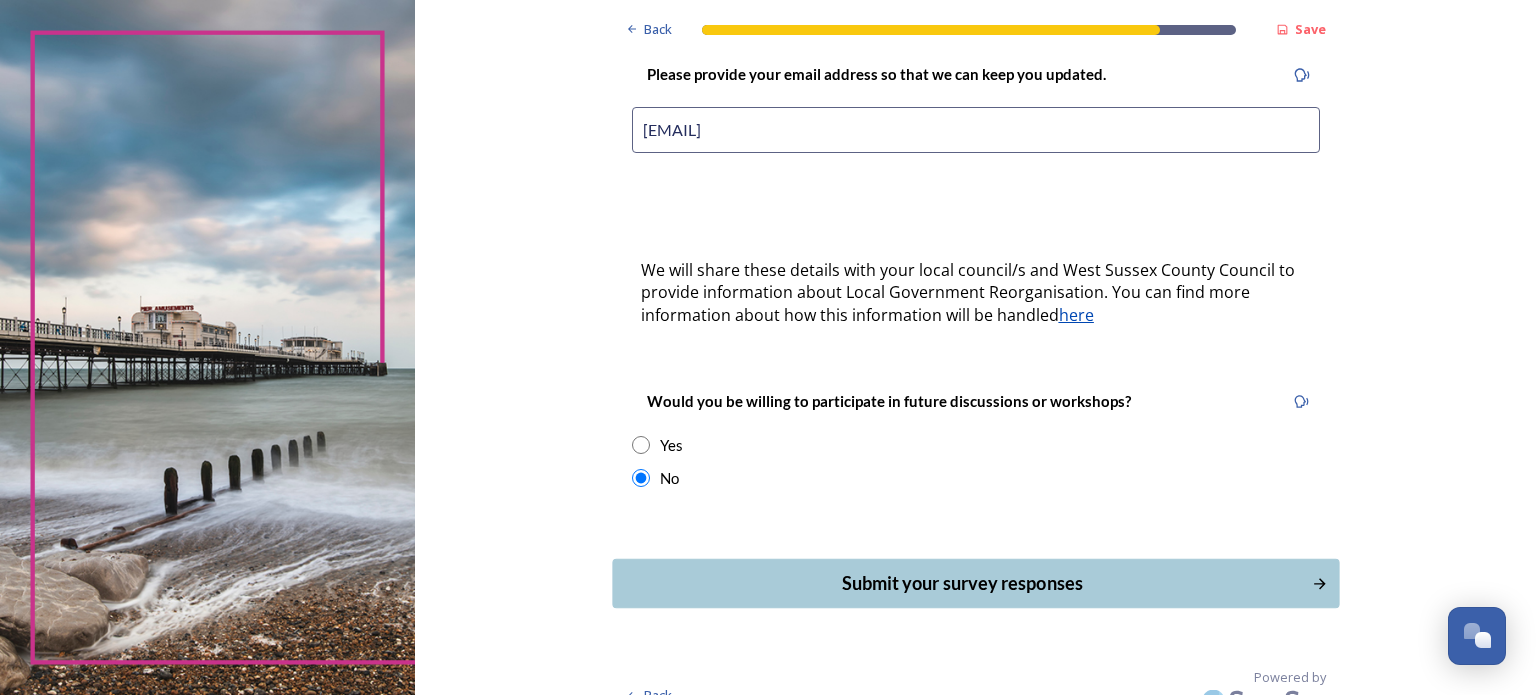 scroll, scrollTop: 515, scrollLeft: 0, axis: vertical 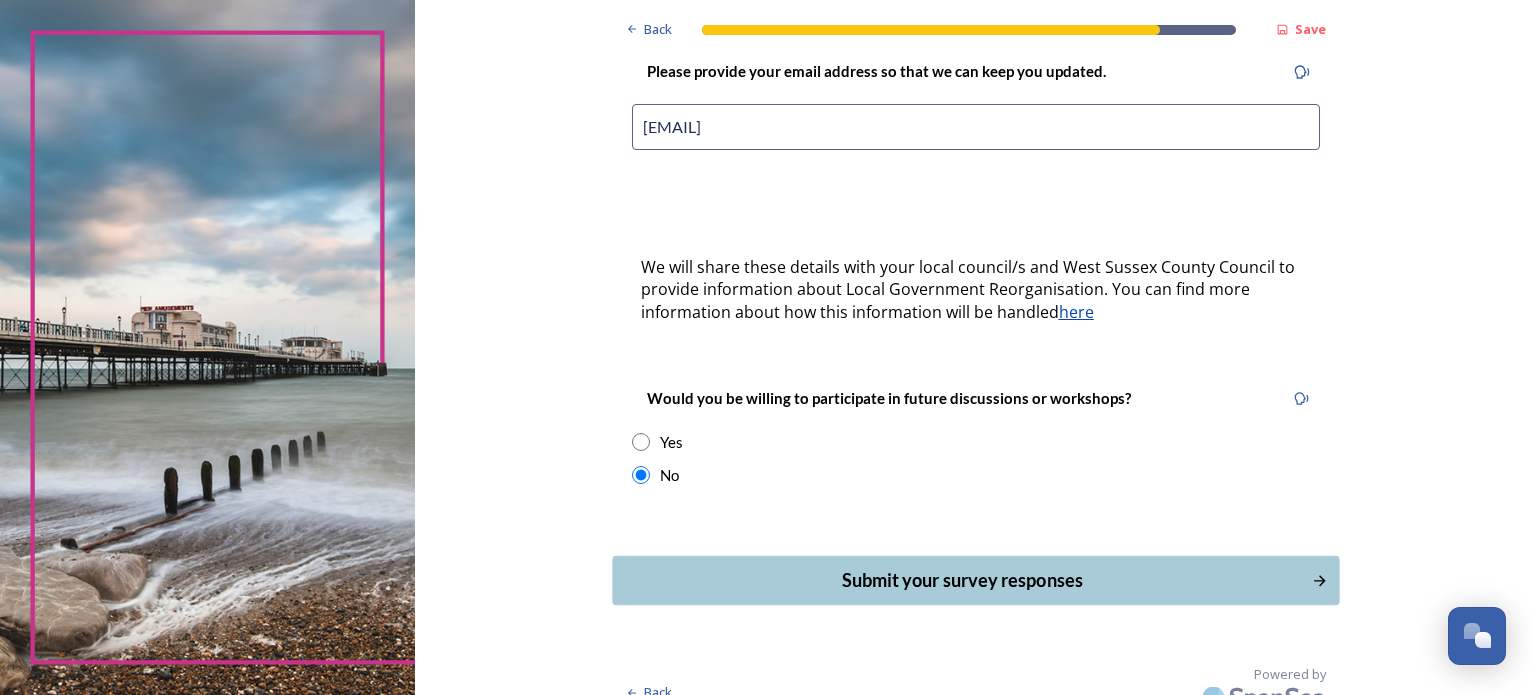 click on "Submit your survey responses" at bounding box center [961, 580] 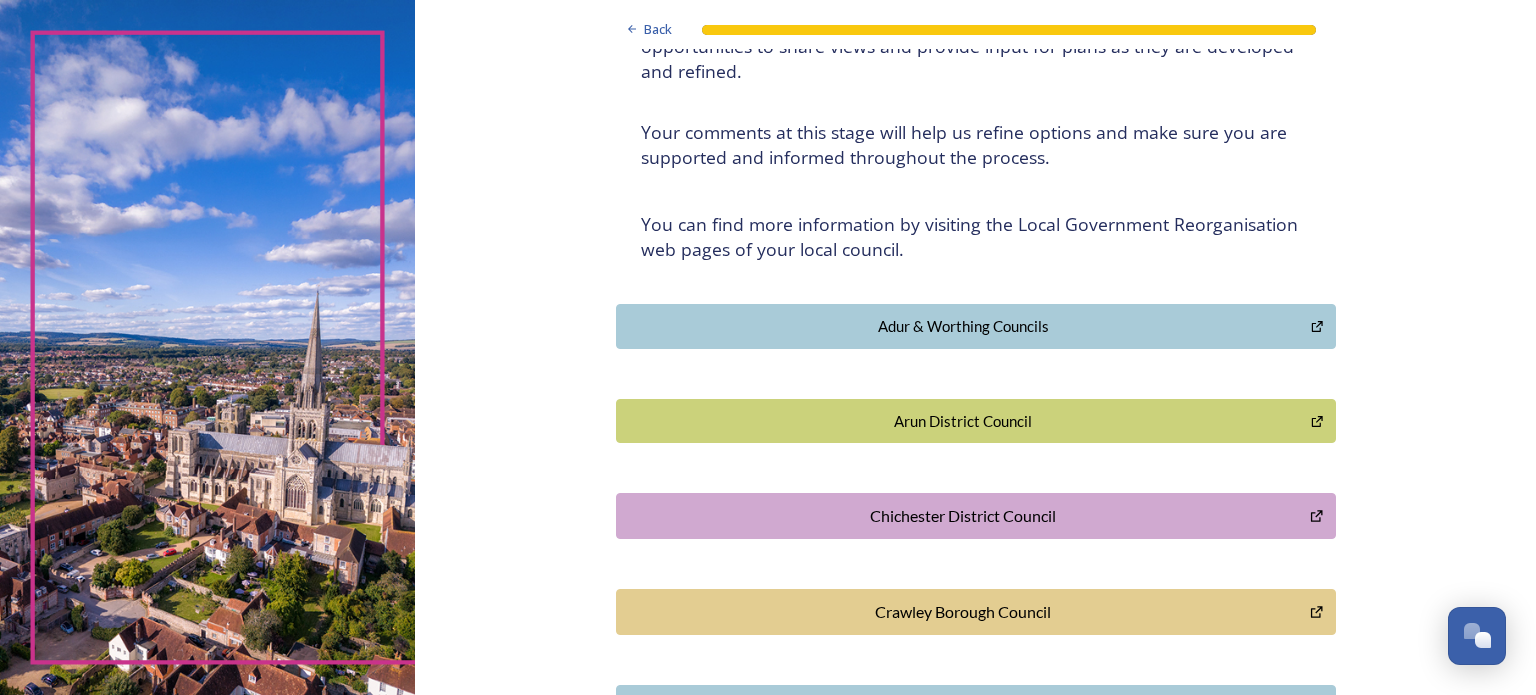 scroll, scrollTop: 590, scrollLeft: 0, axis: vertical 